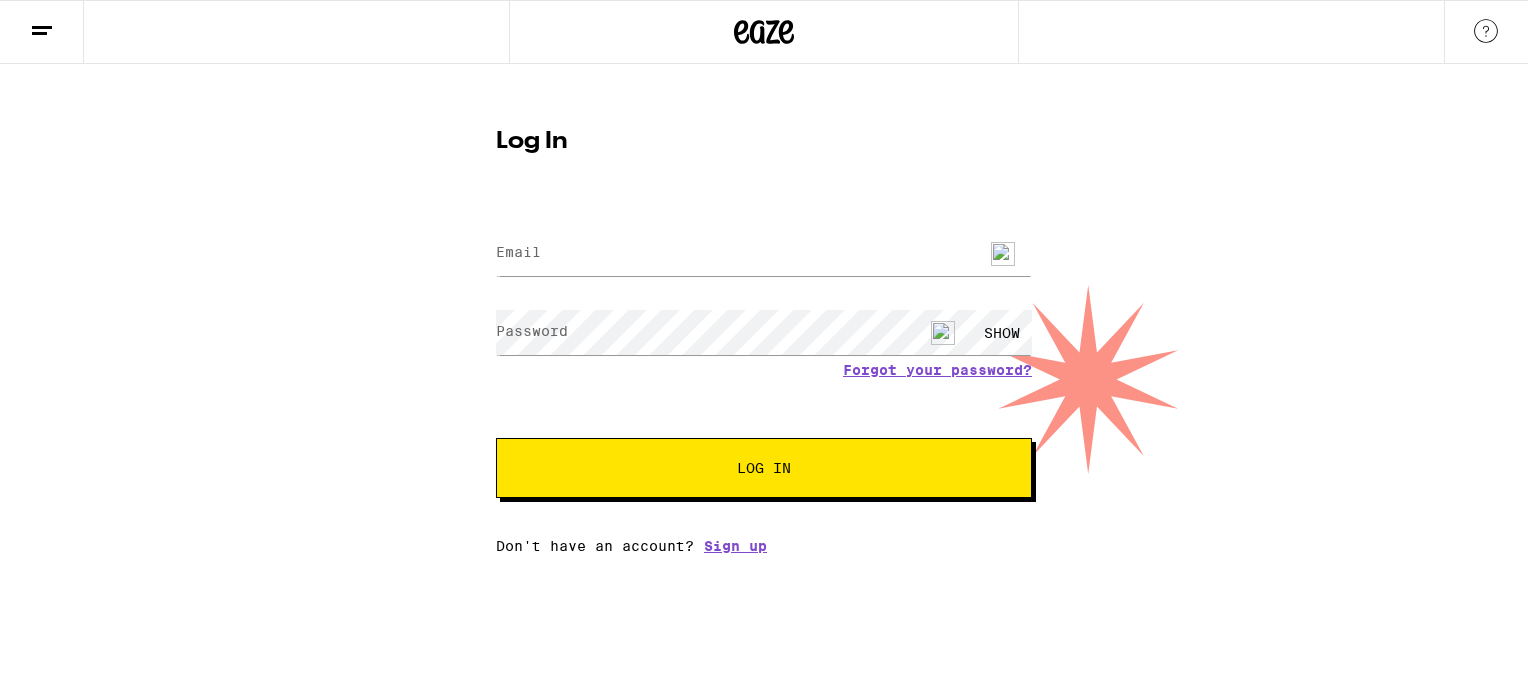 scroll, scrollTop: 0, scrollLeft: 0, axis: both 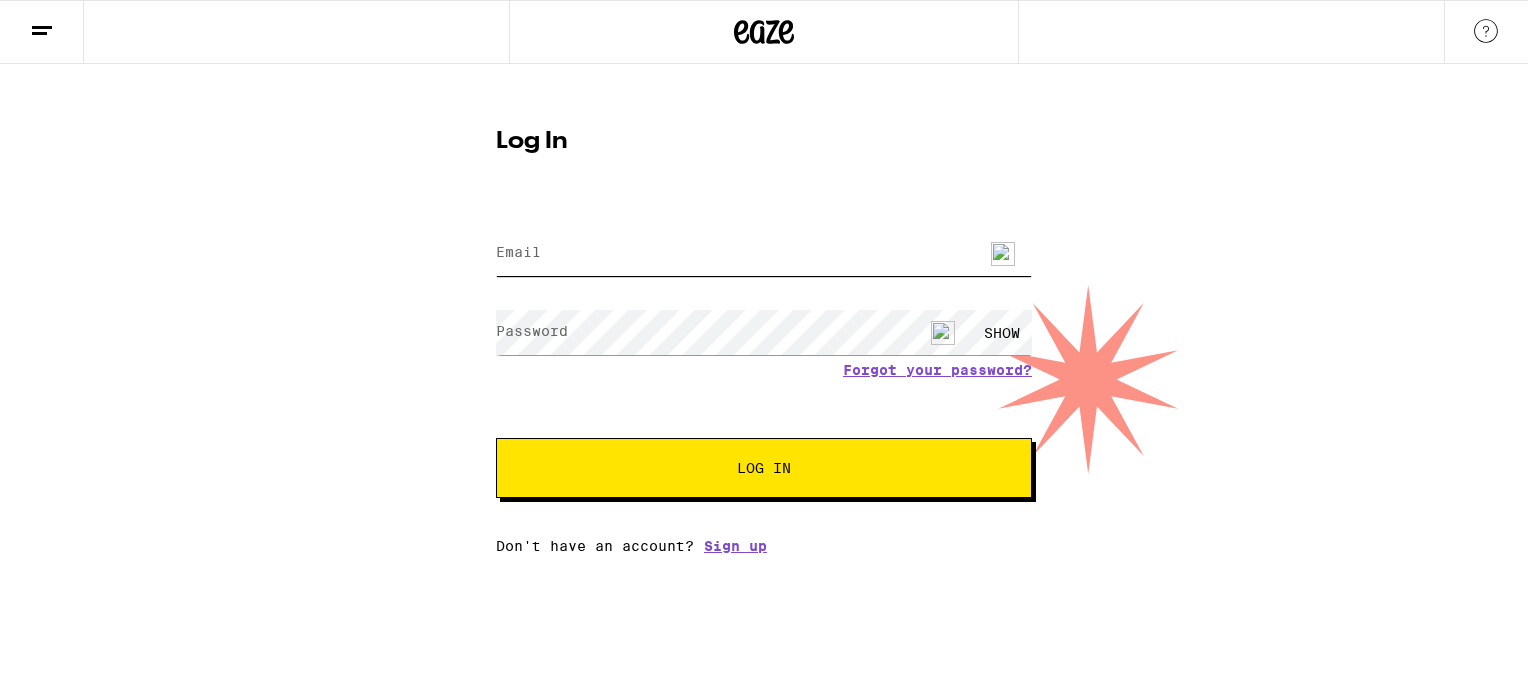 click on "Email" at bounding box center (764, 253) 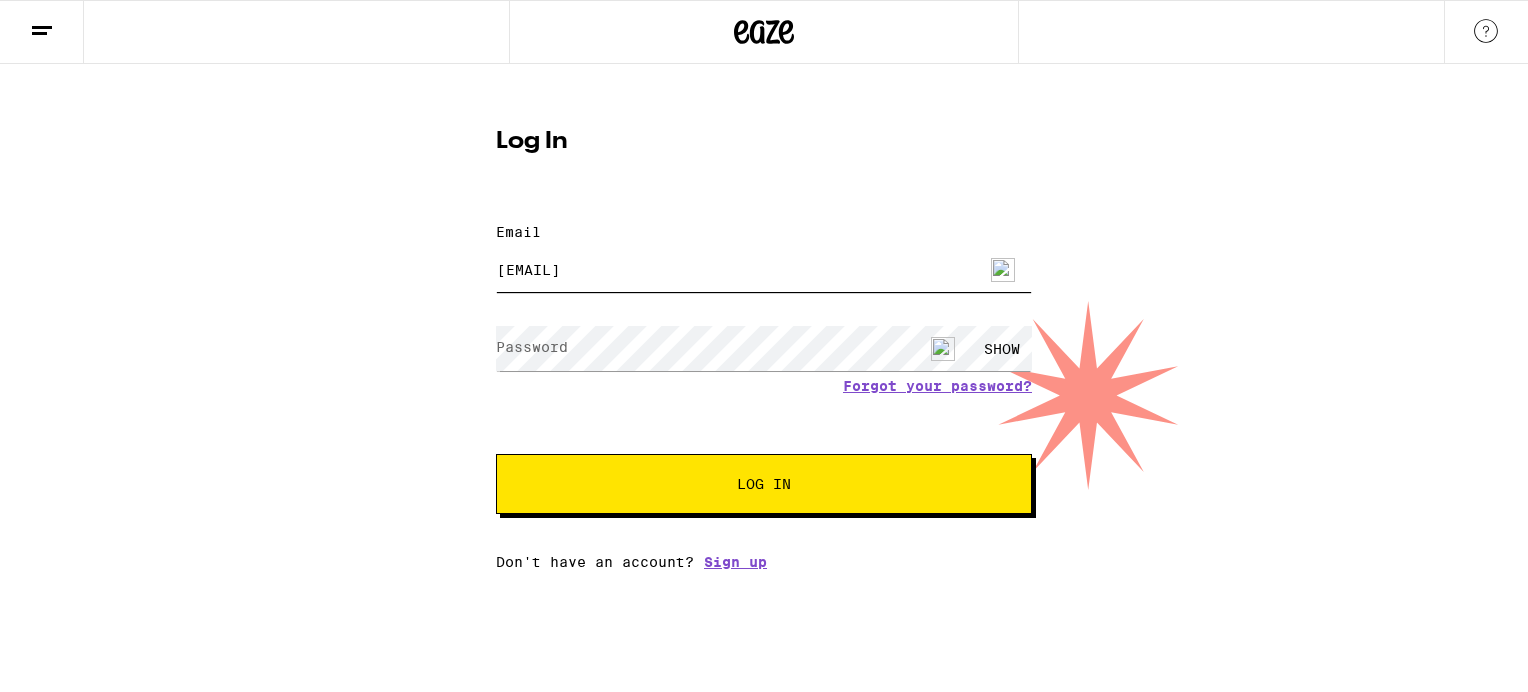 type on "[EMAIL]" 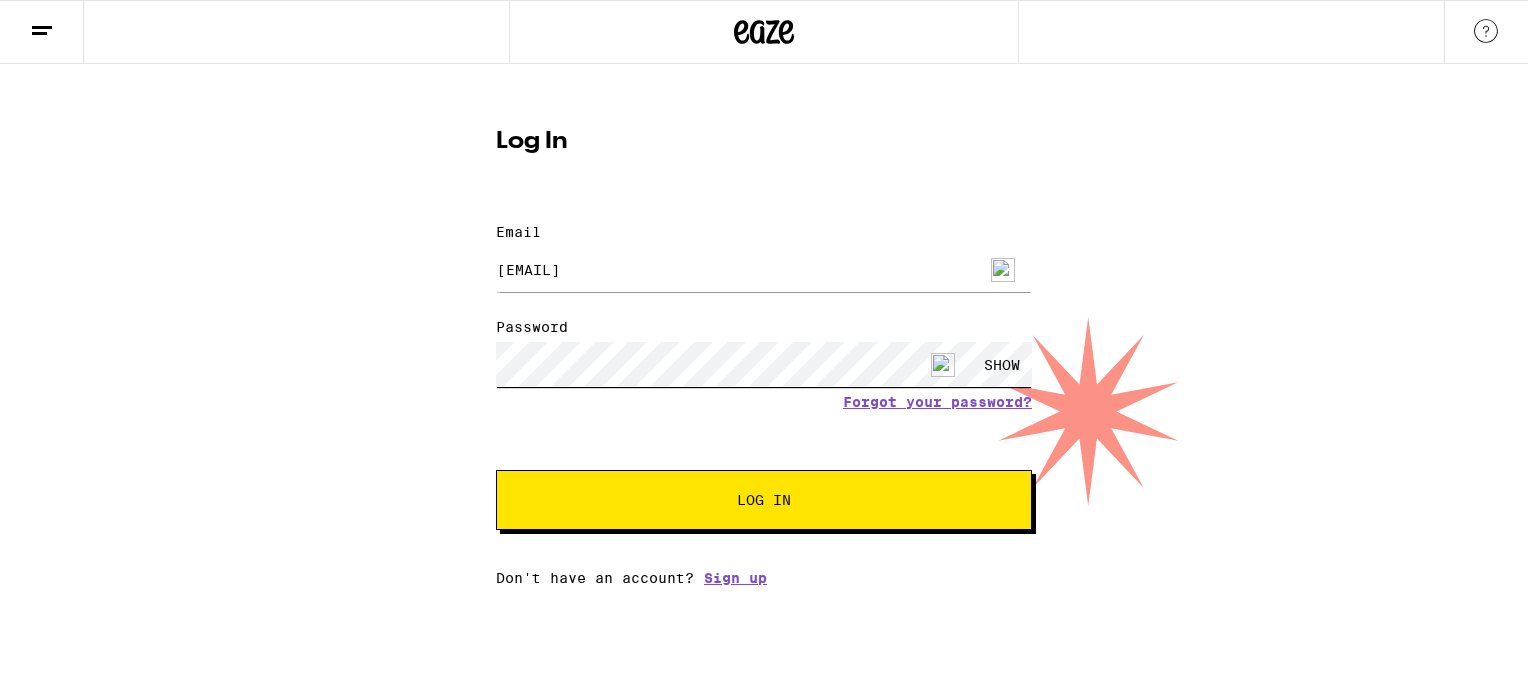 click on "Log In" at bounding box center [764, 500] 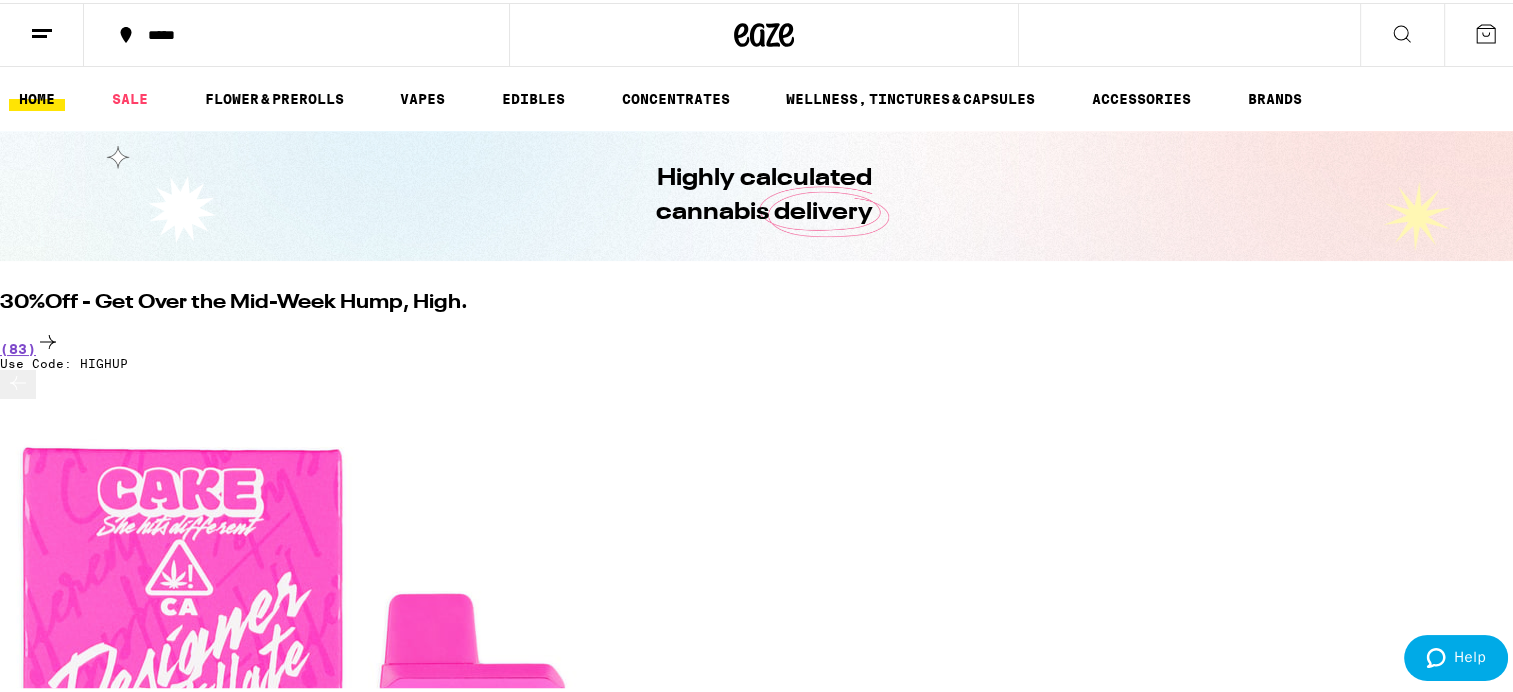 scroll, scrollTop: 0, scrollLeft: 0, axis: both 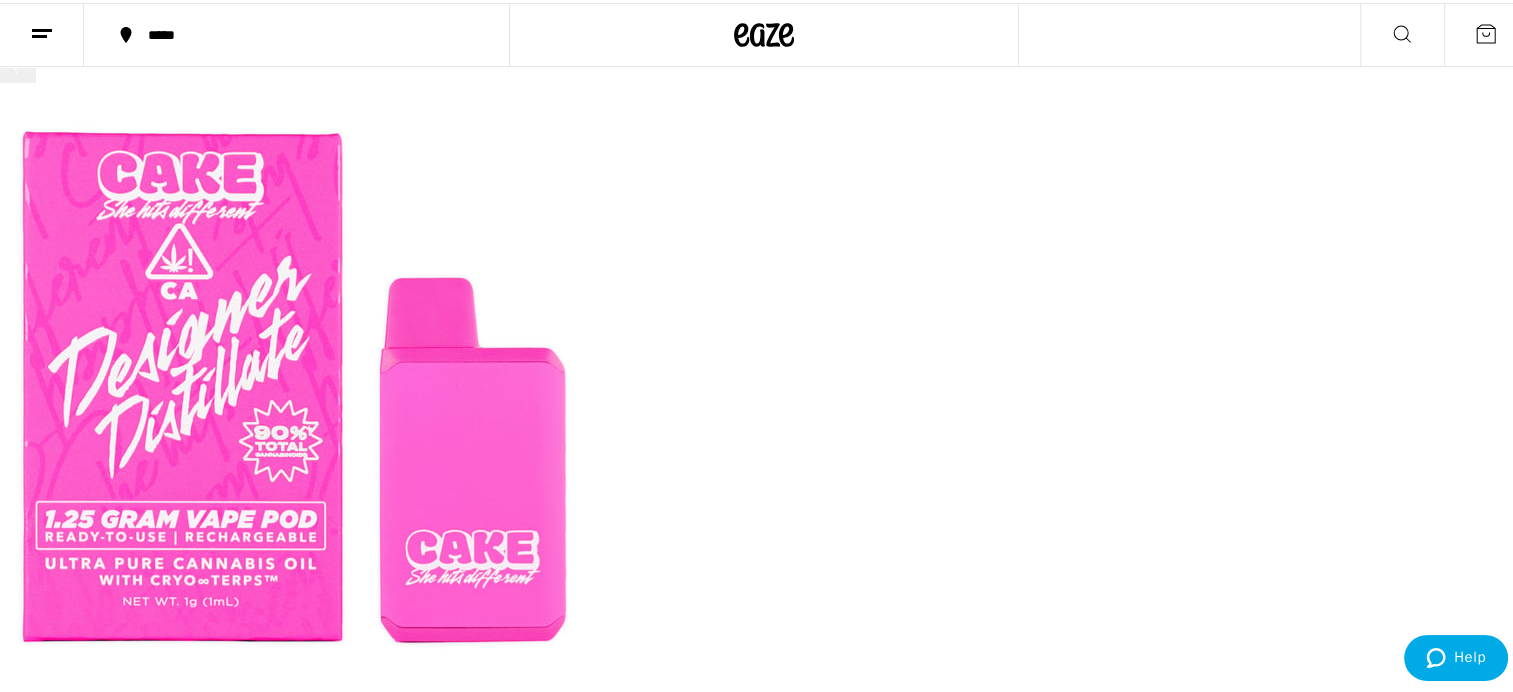 click on "$20" at bounding box center (23, 2206) 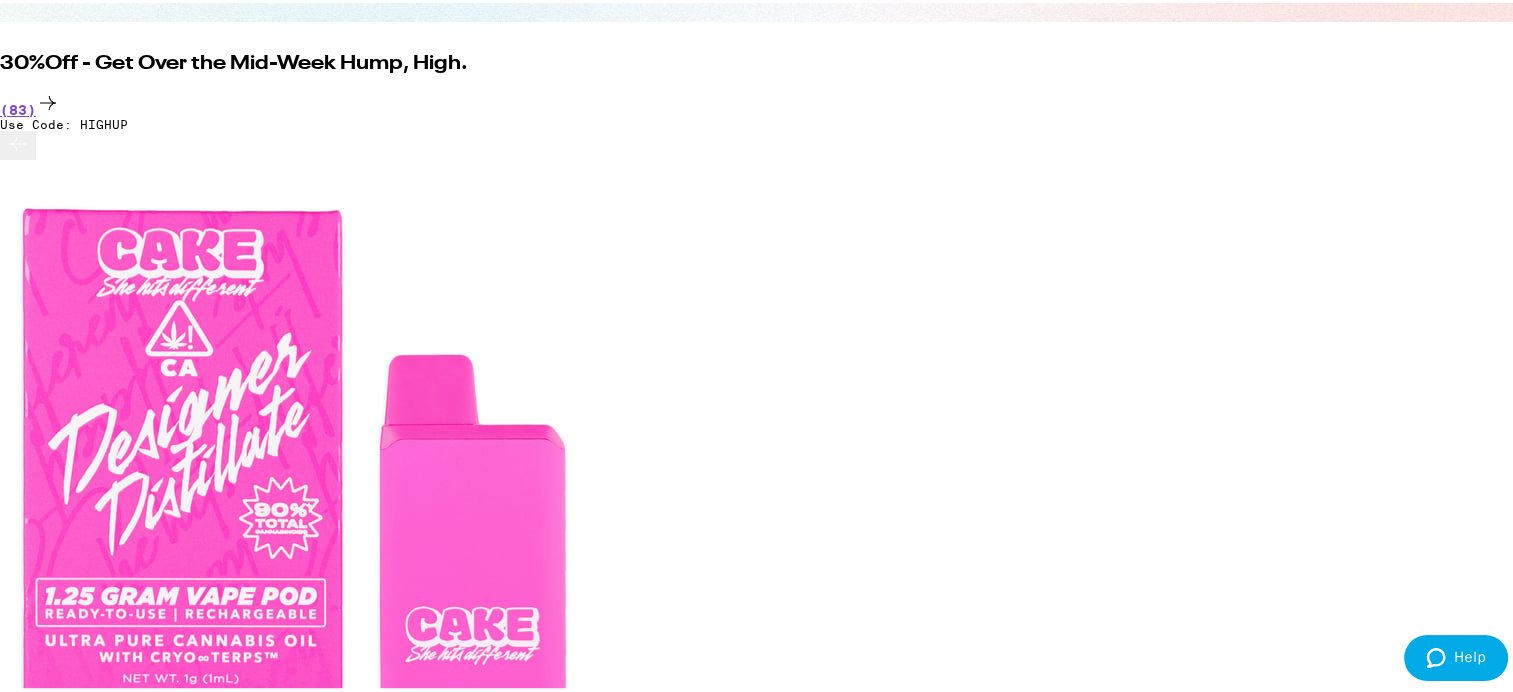 scroll, scrollTop: 380, scrollLeft: 0, axis: vertical 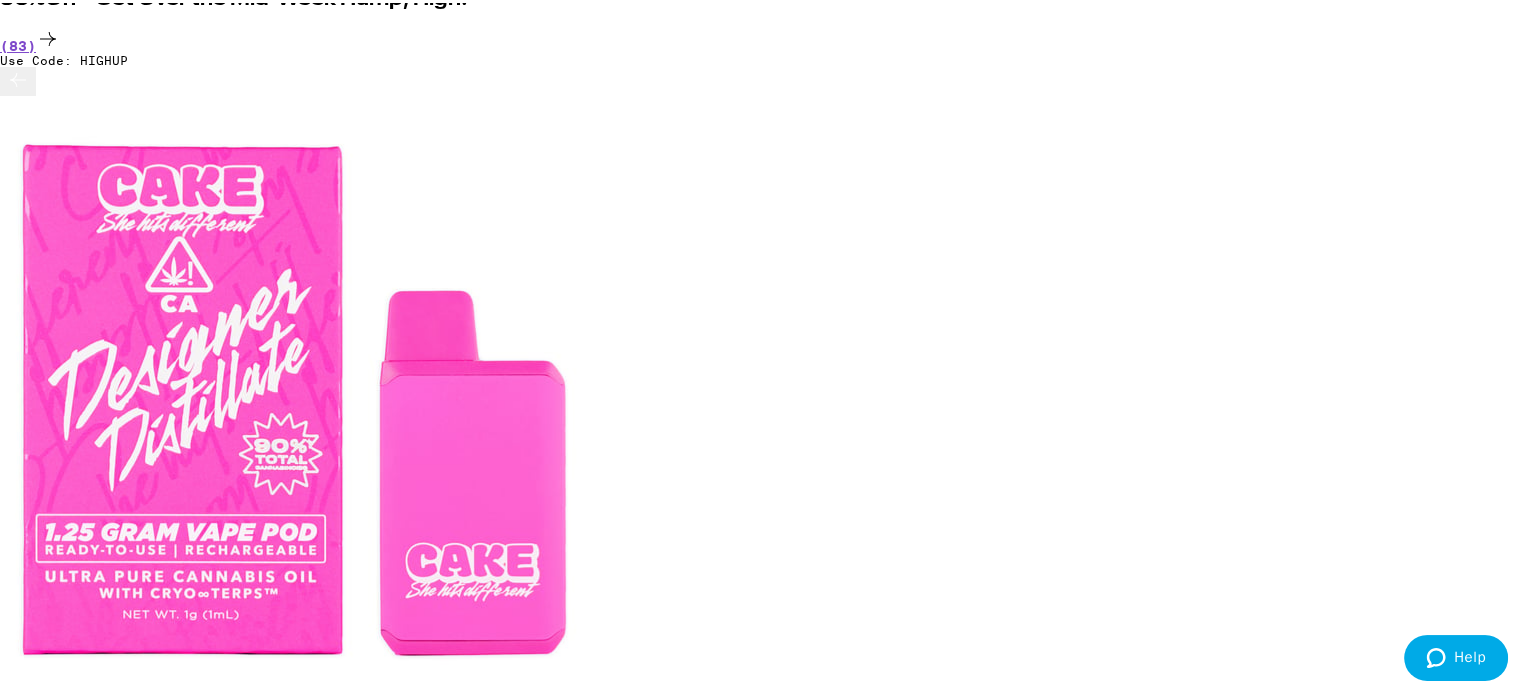 click 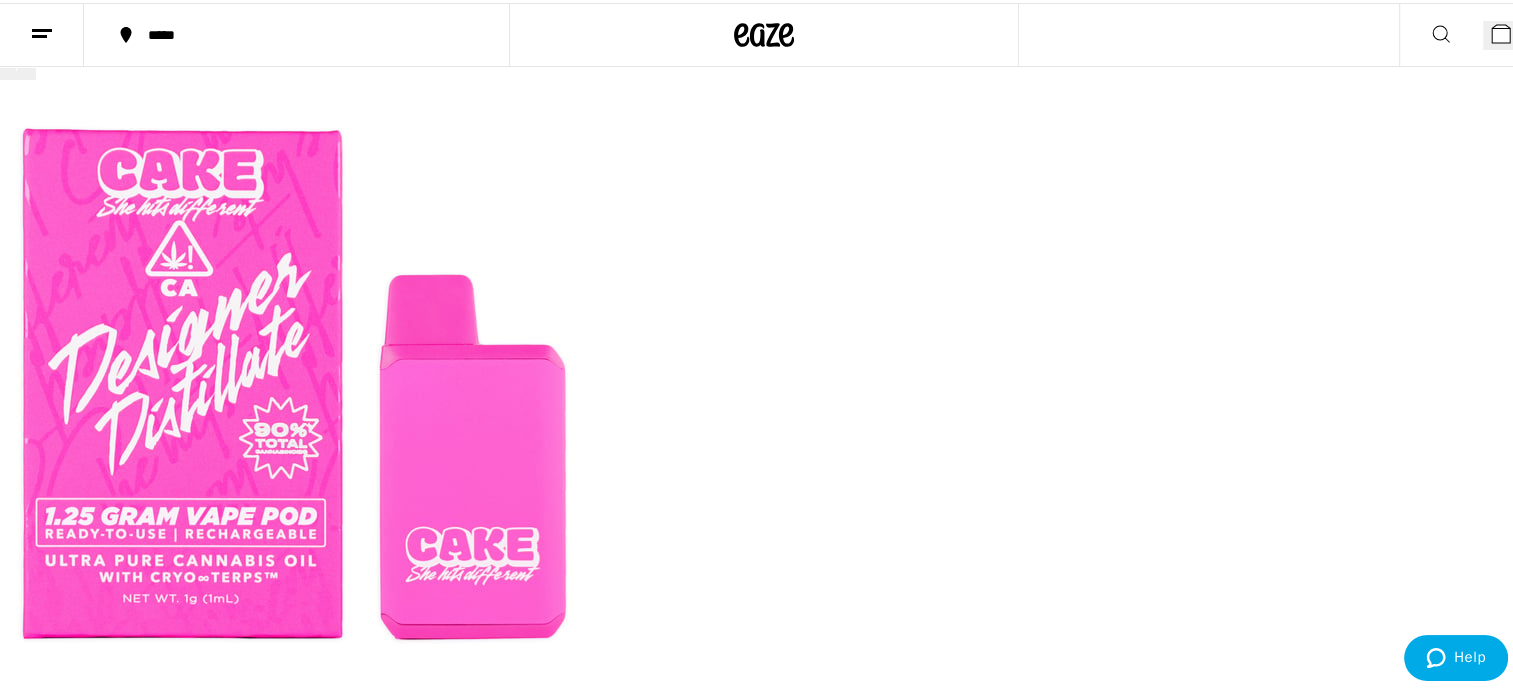 scroll, scrollTop: 316, scrollLeft: 0, axis: vertical 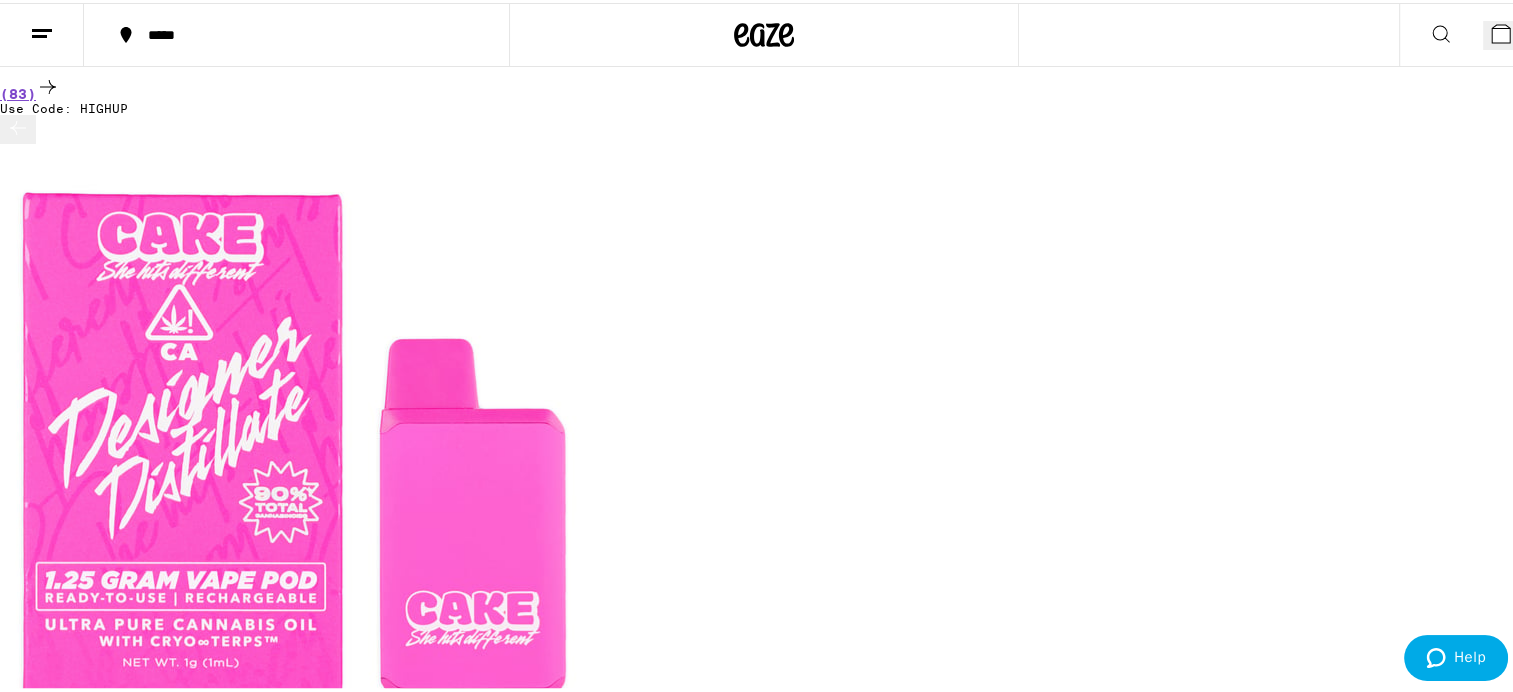 click at bounding box center [18, 7860] 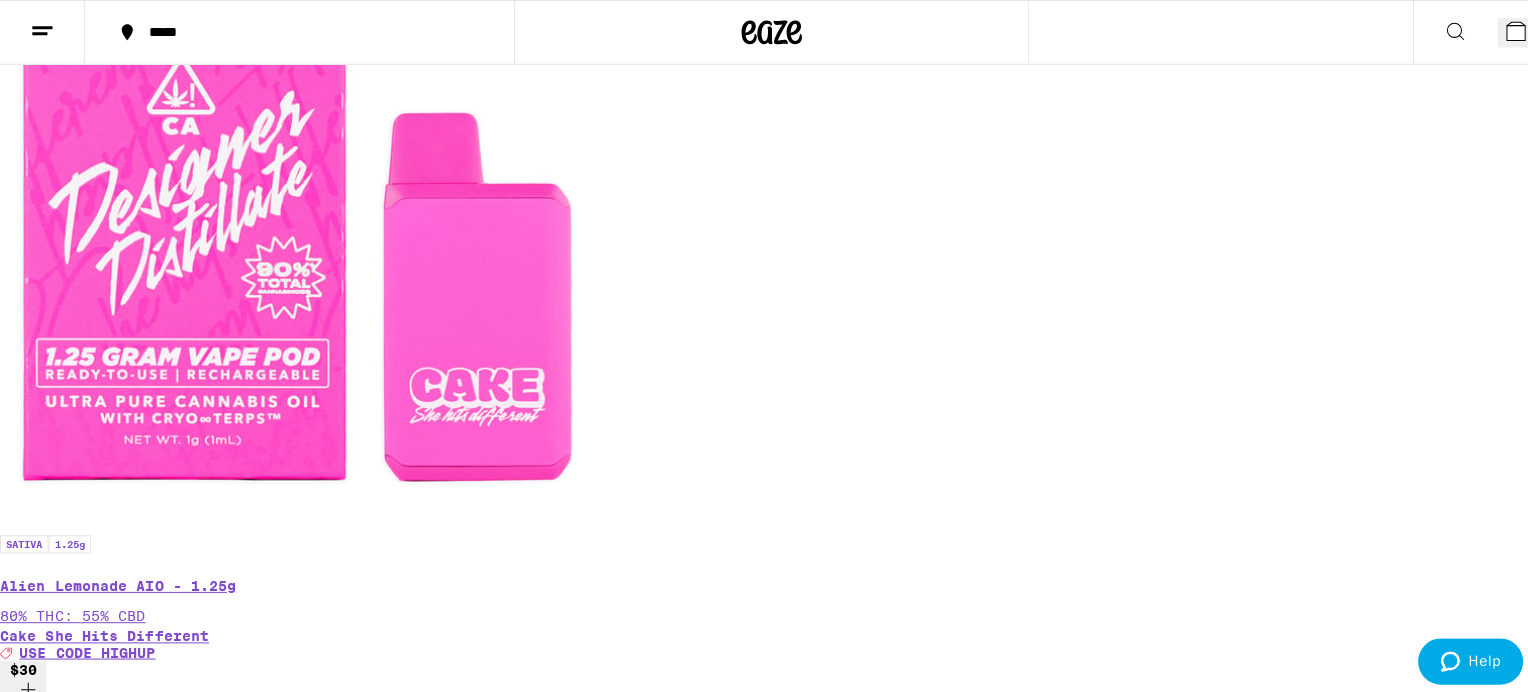 scroll, scrollTop: 552, scrollLeft: 0, axis: vertical 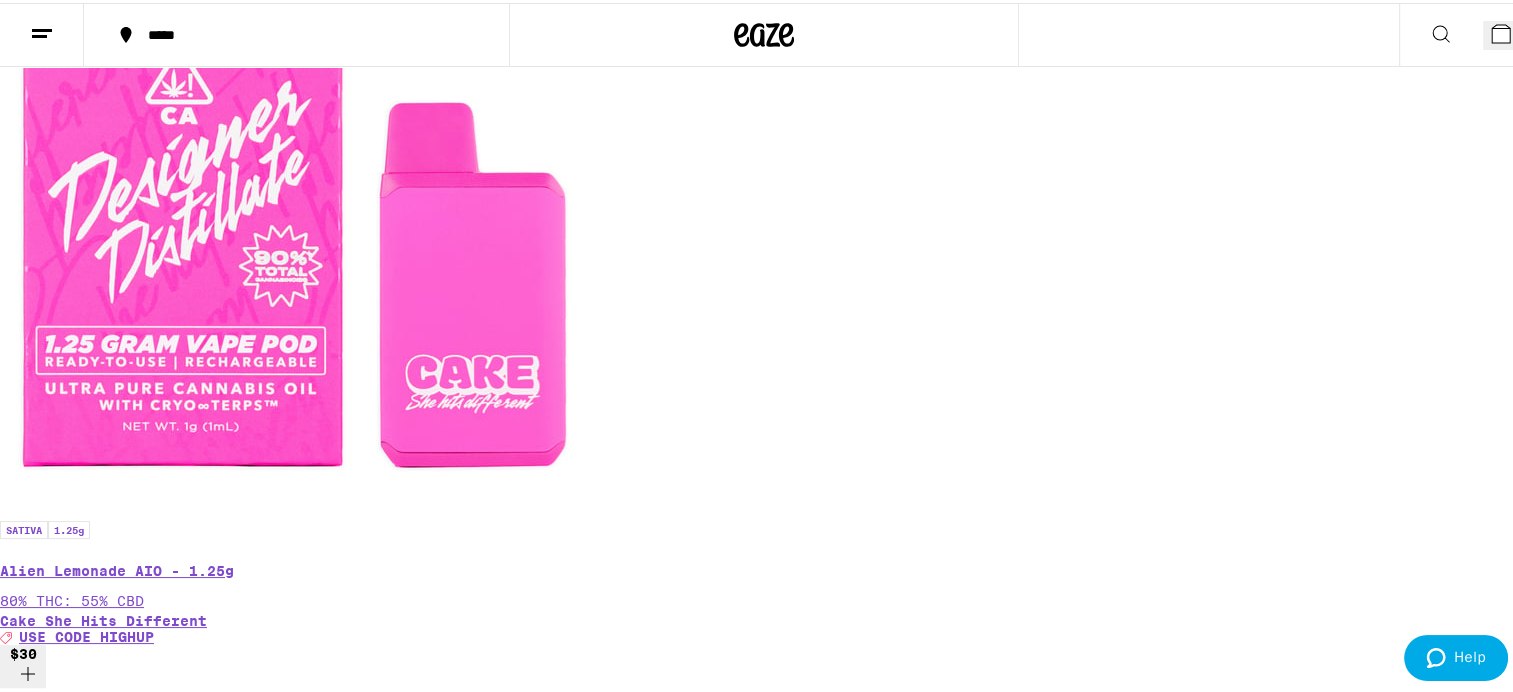 click on "$40" at bounding box center [23, 30620] 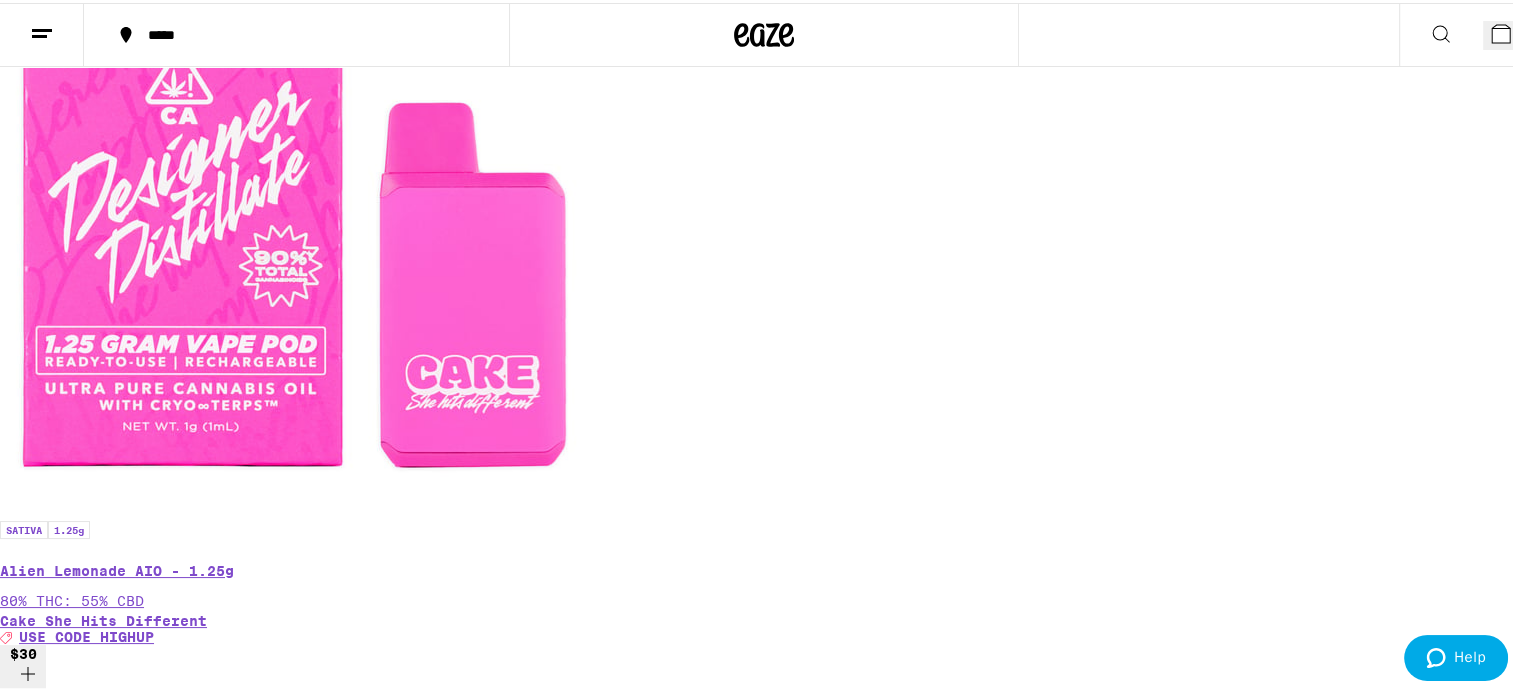 click on "$33" at bounding box center (23, 30828) 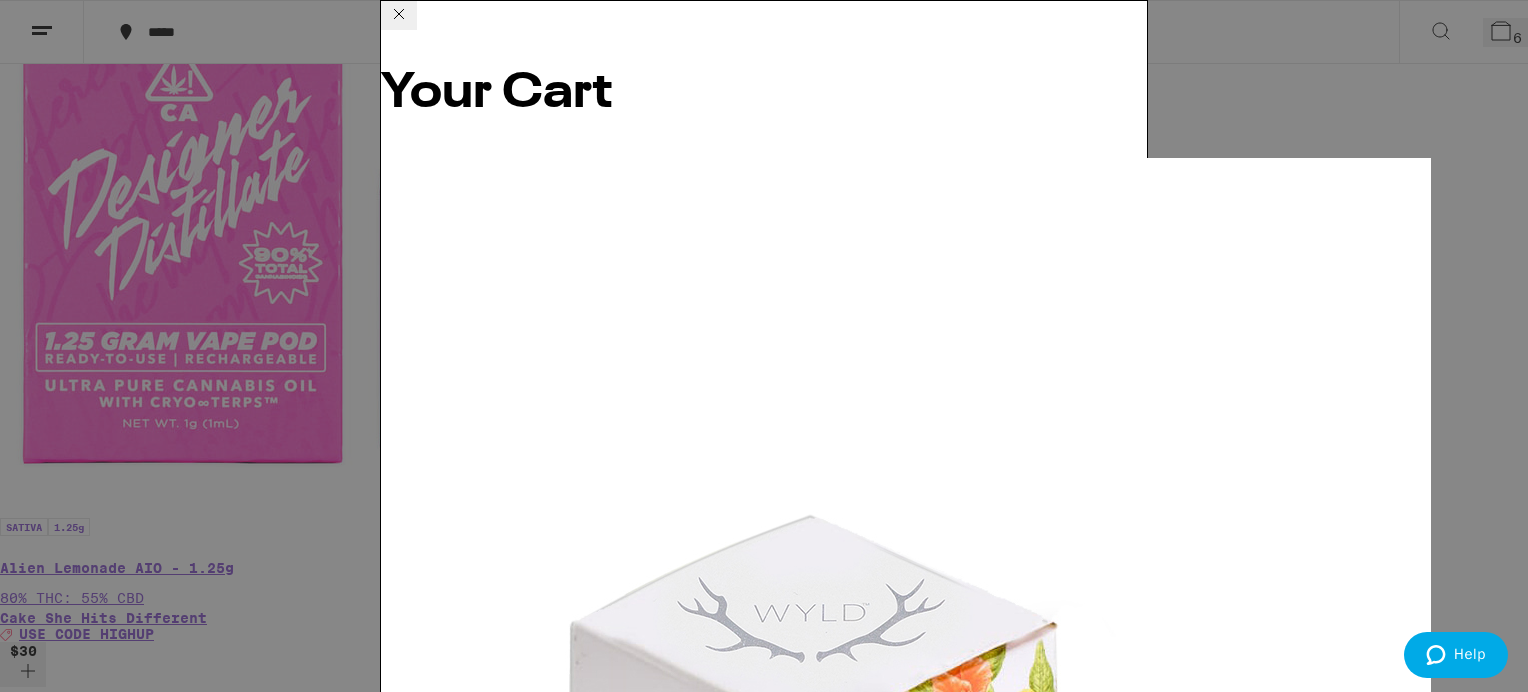click on "Pomegranate 1:1 THC:CBD Gummies WYLD $20 1 Raspberry Gummies WYLD $17 1 Peach 2:1 CBD:THC Gummies WYLD $18 1 Huckleberry Gummies WYLD $17 1 Guava 14-Pack - 14g Sparkiez $40 1 Cherry Pop - 4g Lowell Farms $33 1" at bounding box center [764, 1768] 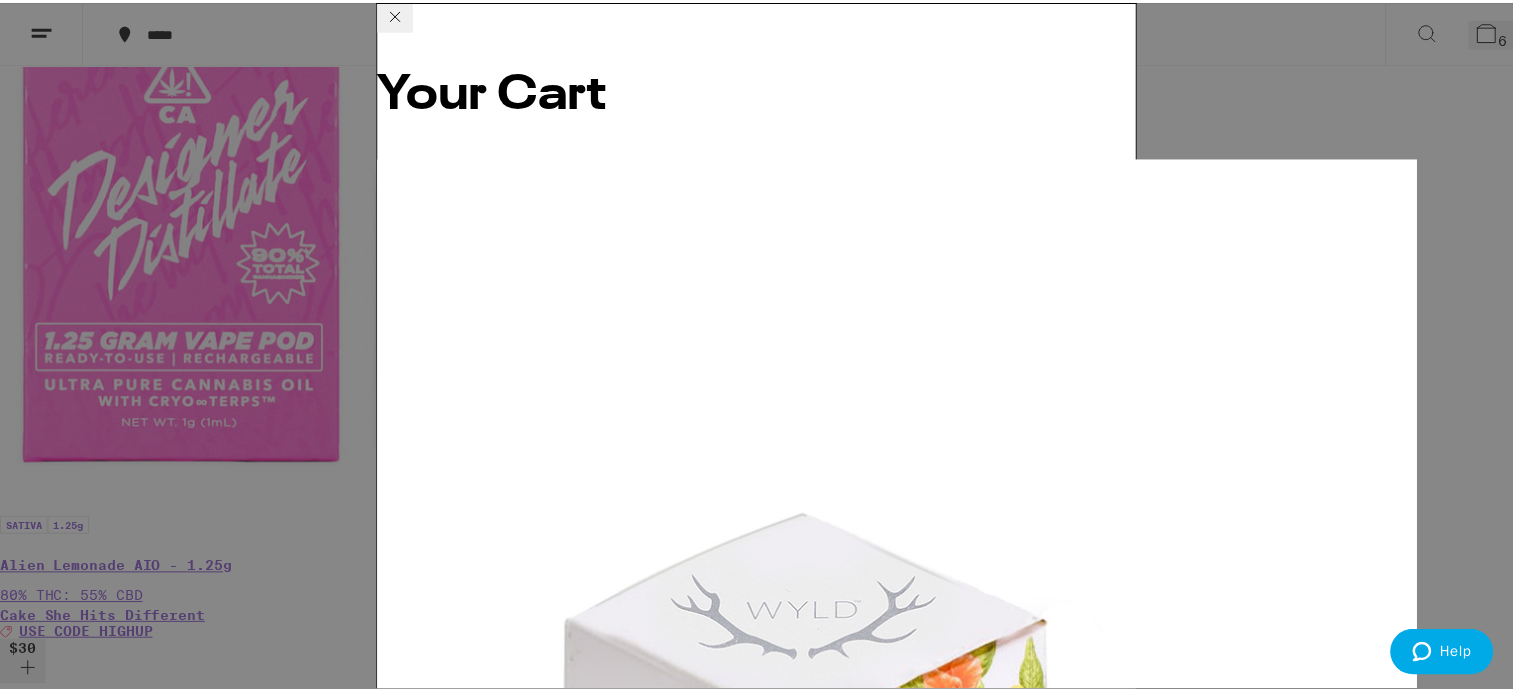 scroll, scrollTop: 364, scrollLeft: 0, axis: vertical 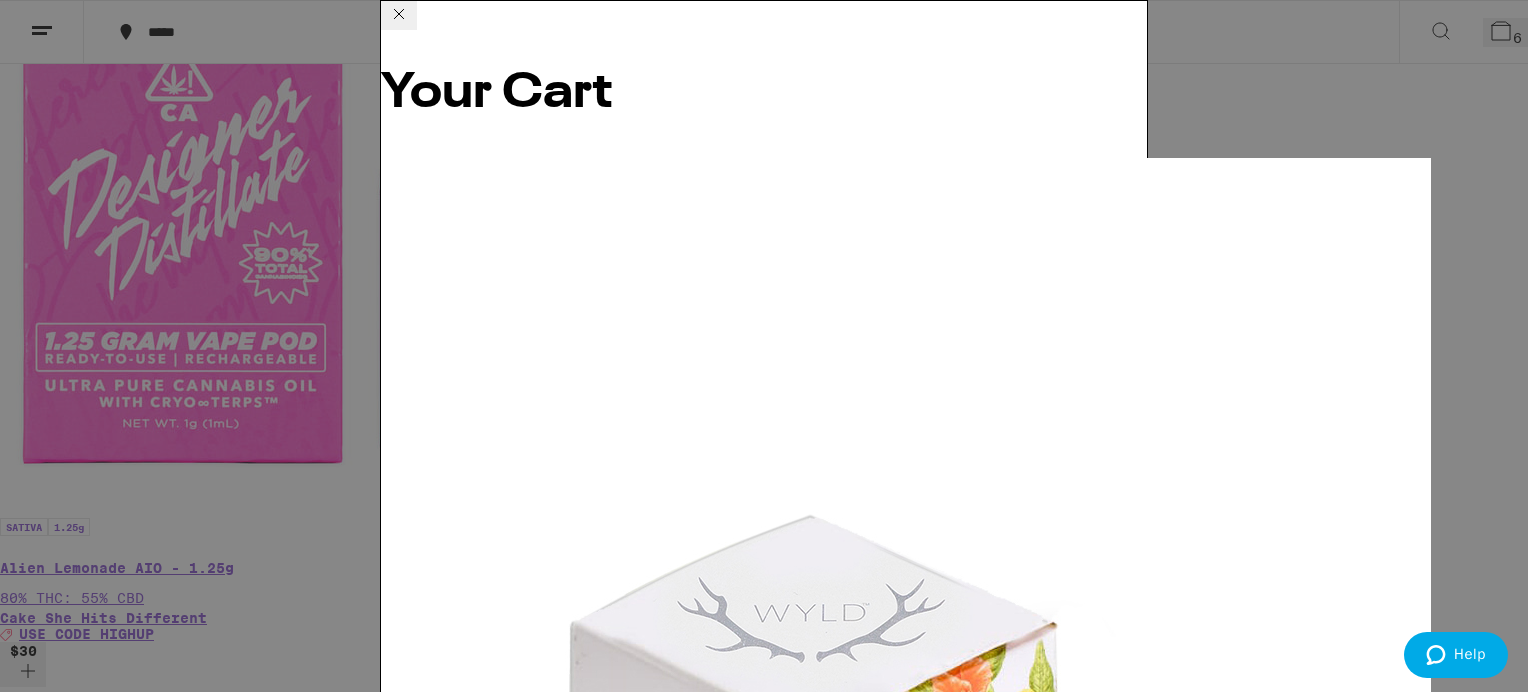 click on "$22" at bounding box center (404, 5675) 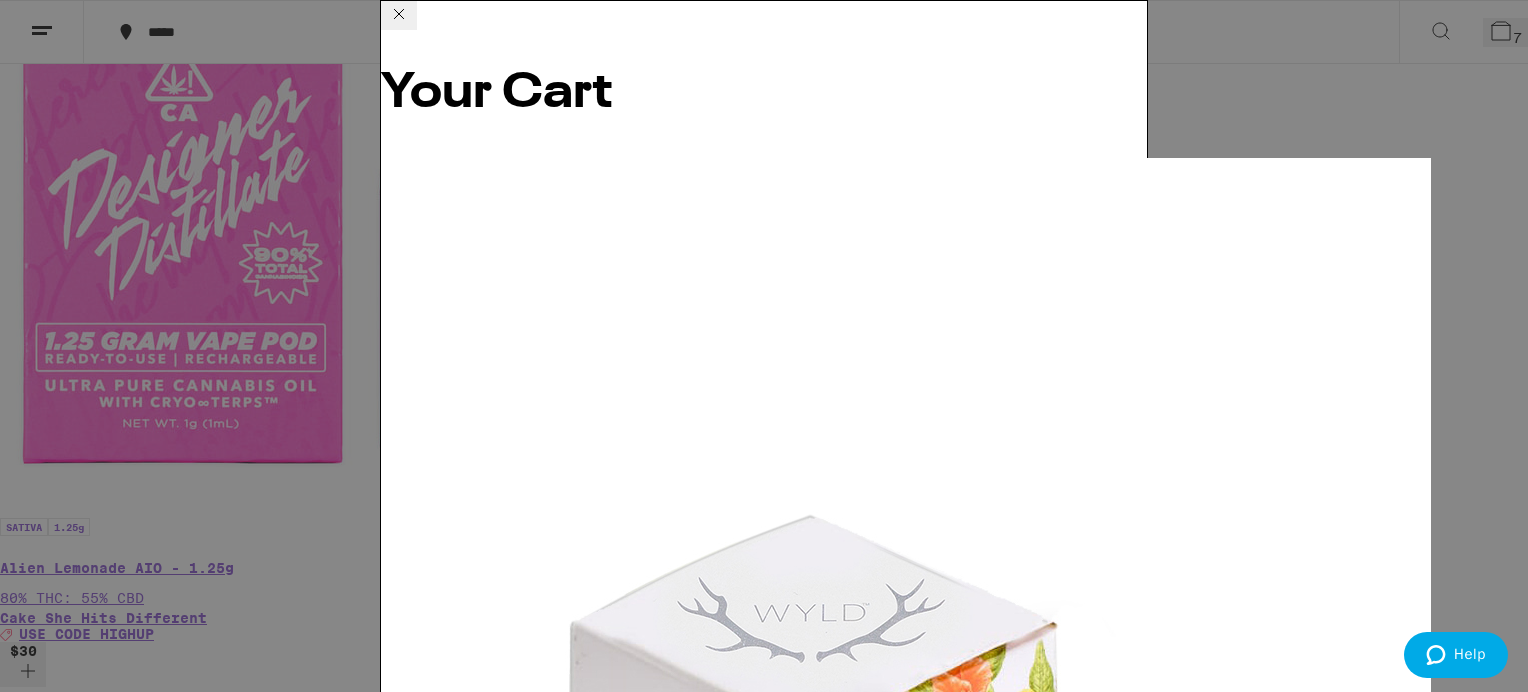 click on "Apply Promo" at bounding box center (436, 9910) 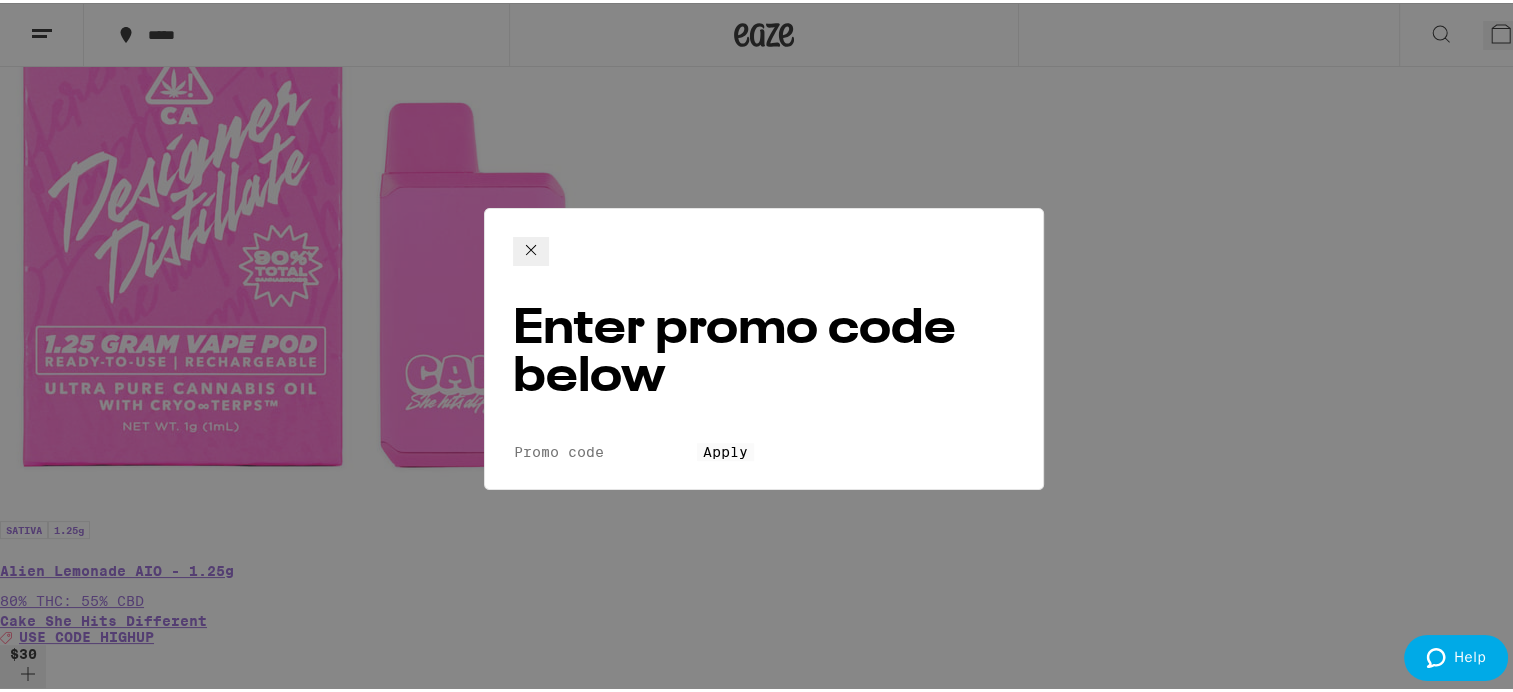 scroll, scrollTop: 0, scrollLeft: 0, axis: both 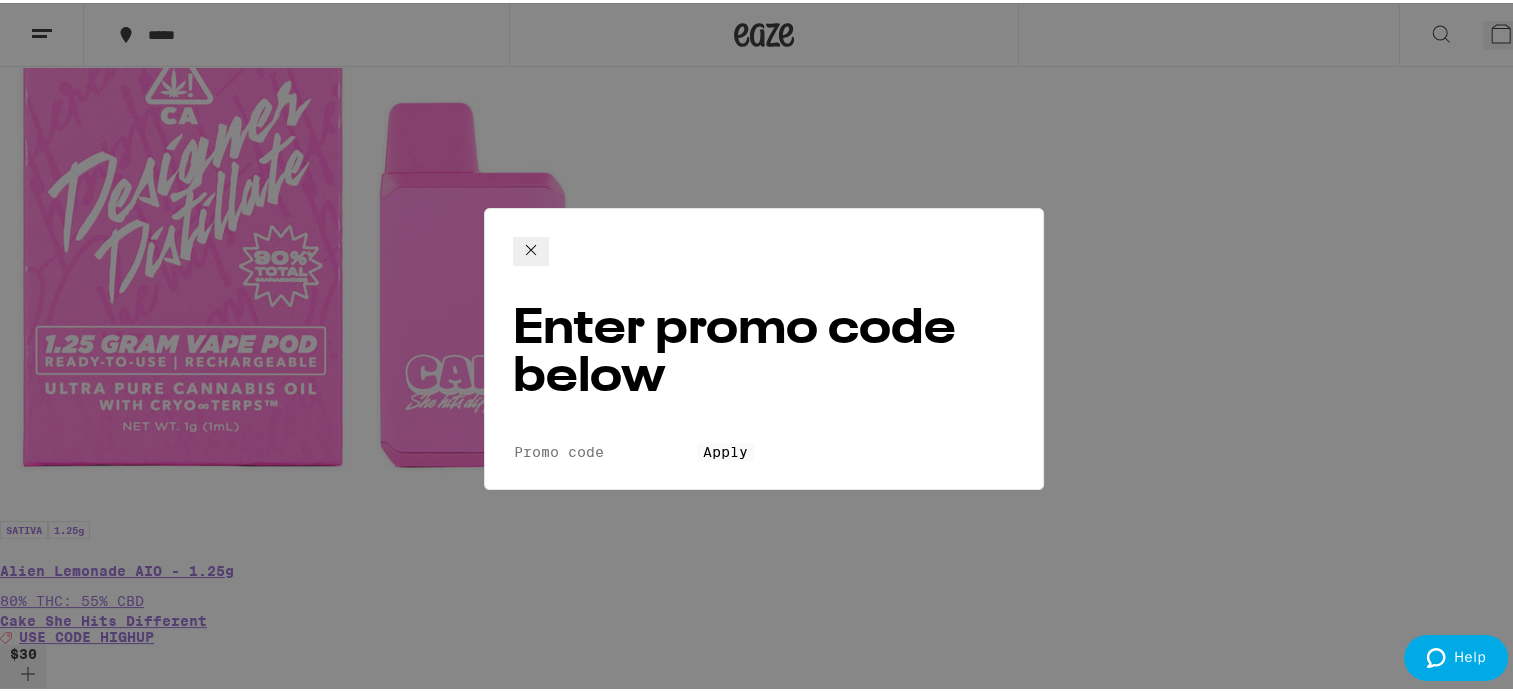 click on "Enter promo code below Promo Code Apply" at bounding box center (764, 346) 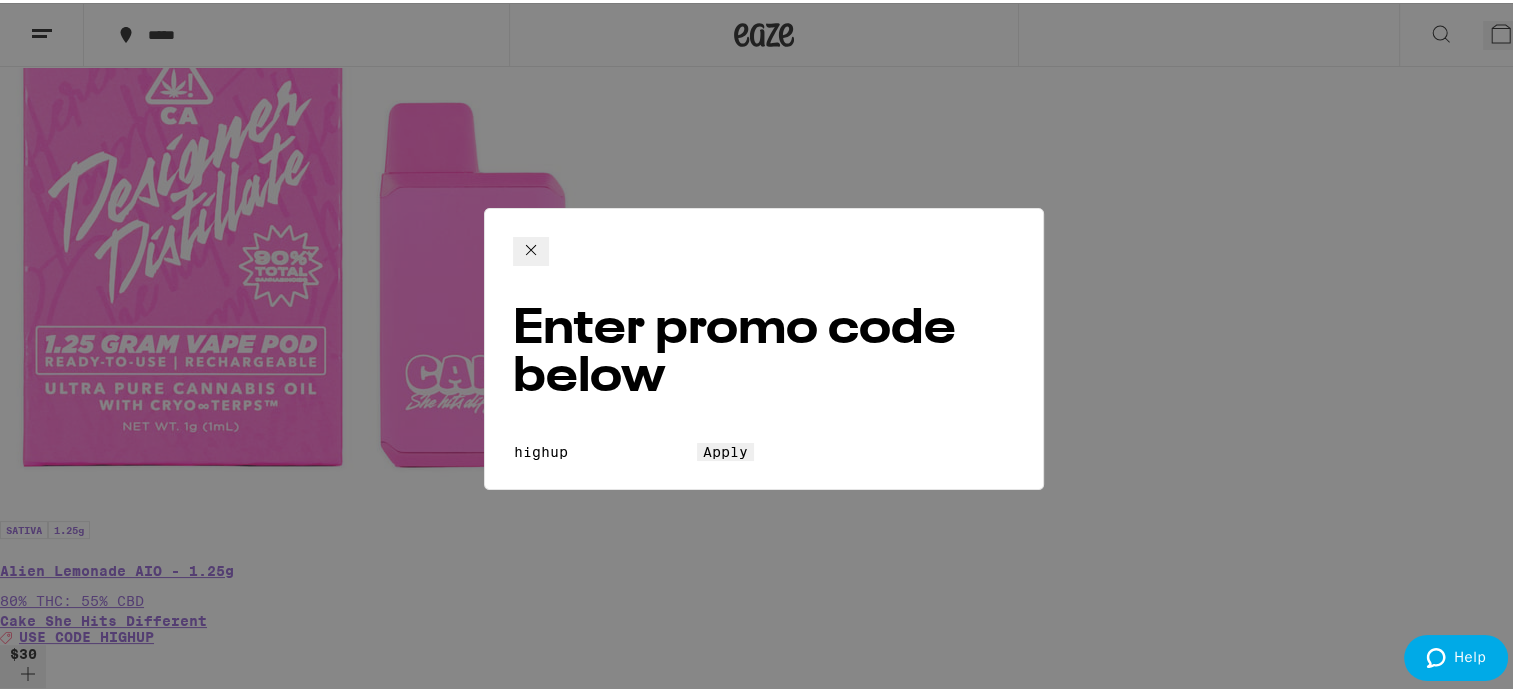 type on "highup" 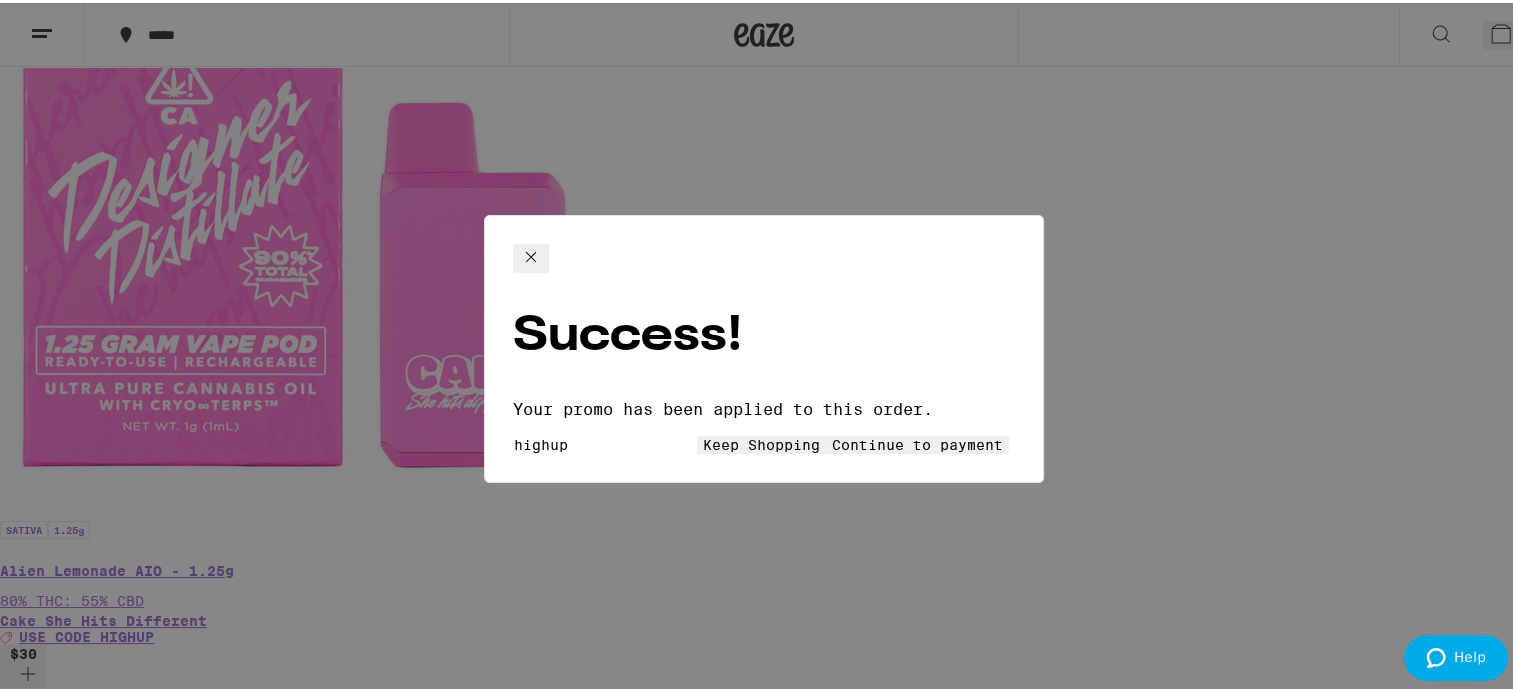 click on "Continue to payment" at bounding box center (917, 442) 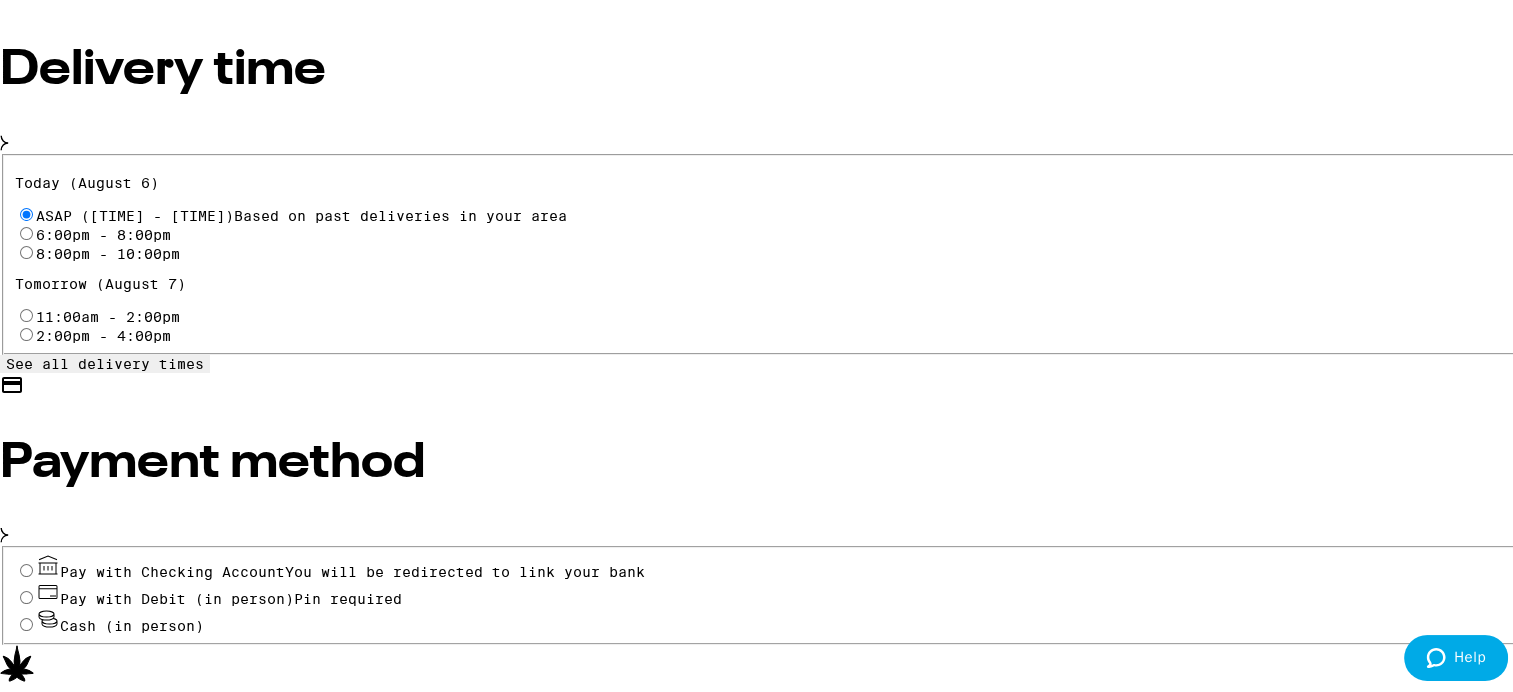 scroll, scrollTop: 734, scrollLeft: 0, axis: vertical 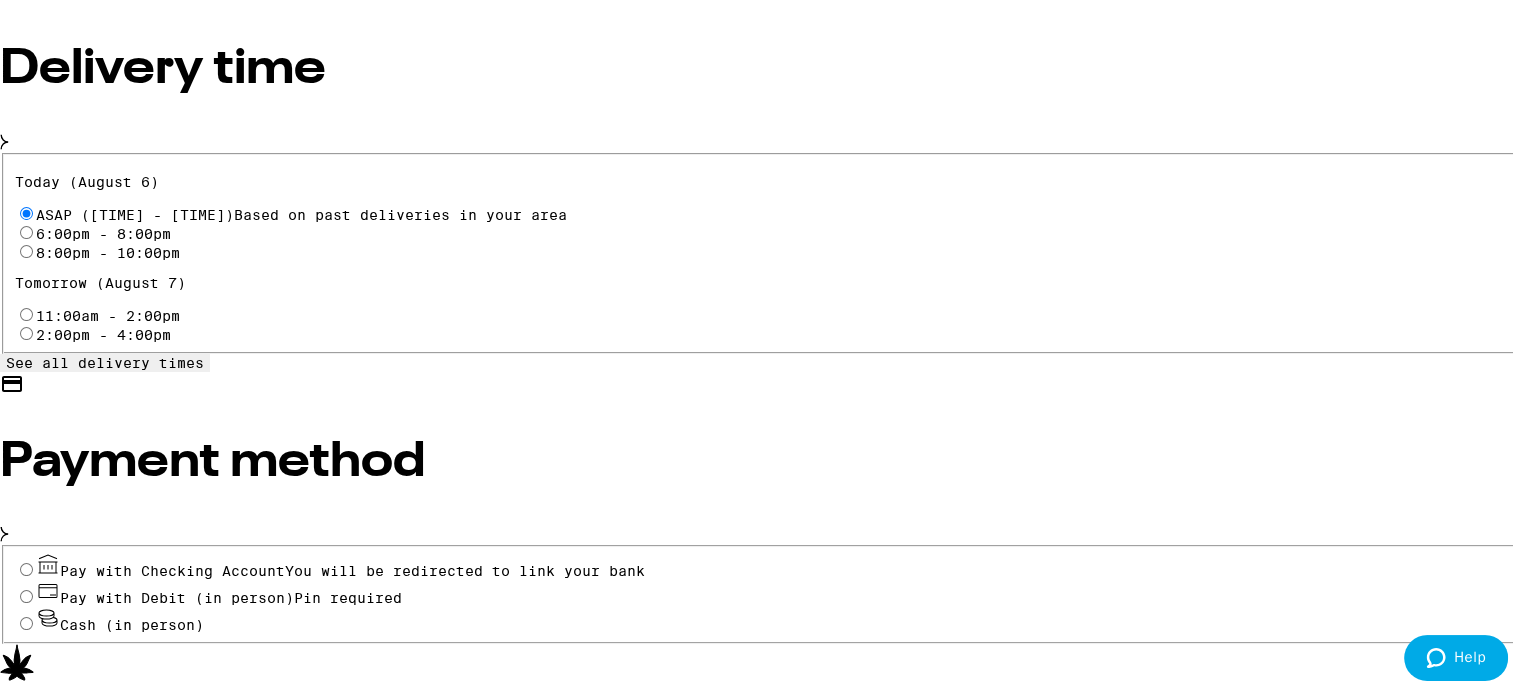 click on "Pay with Debit (in person) Pin required" at bounding box center (26, 593) 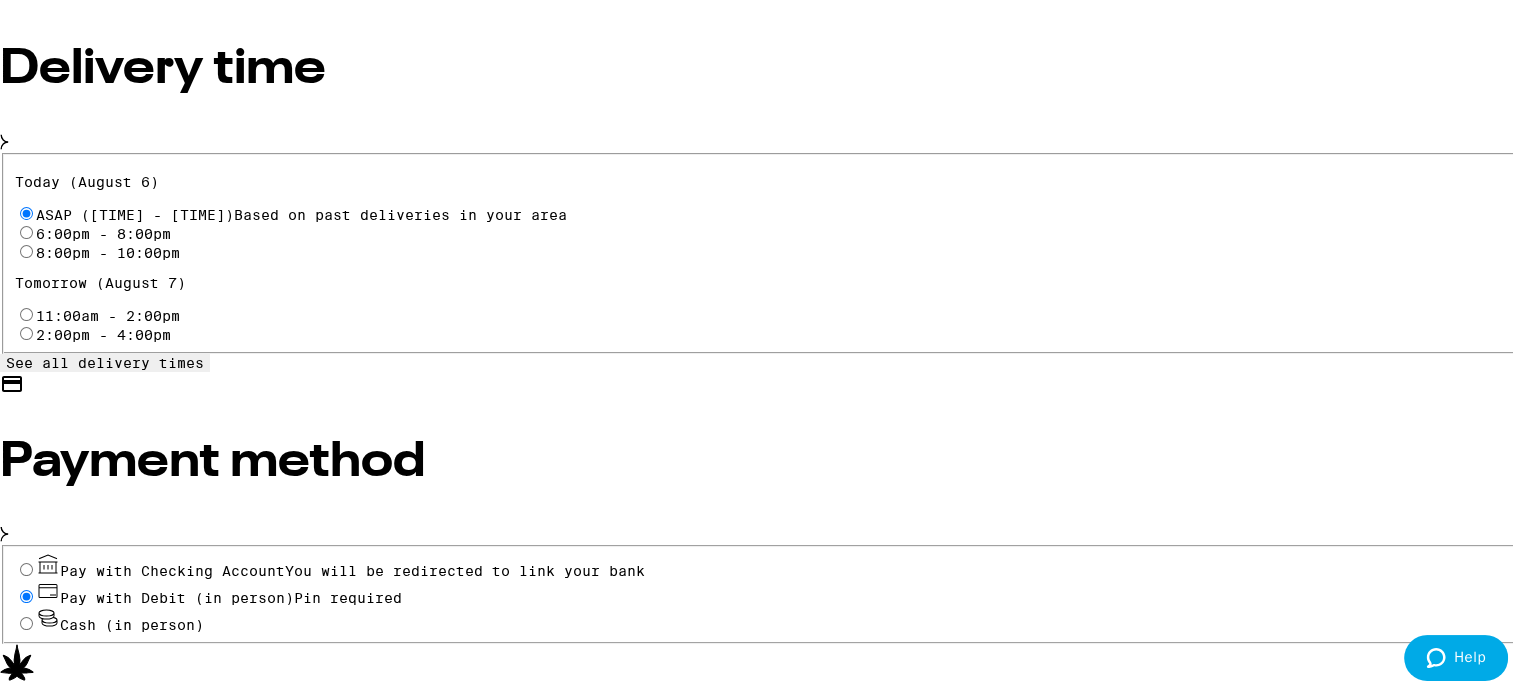 radio on "true" 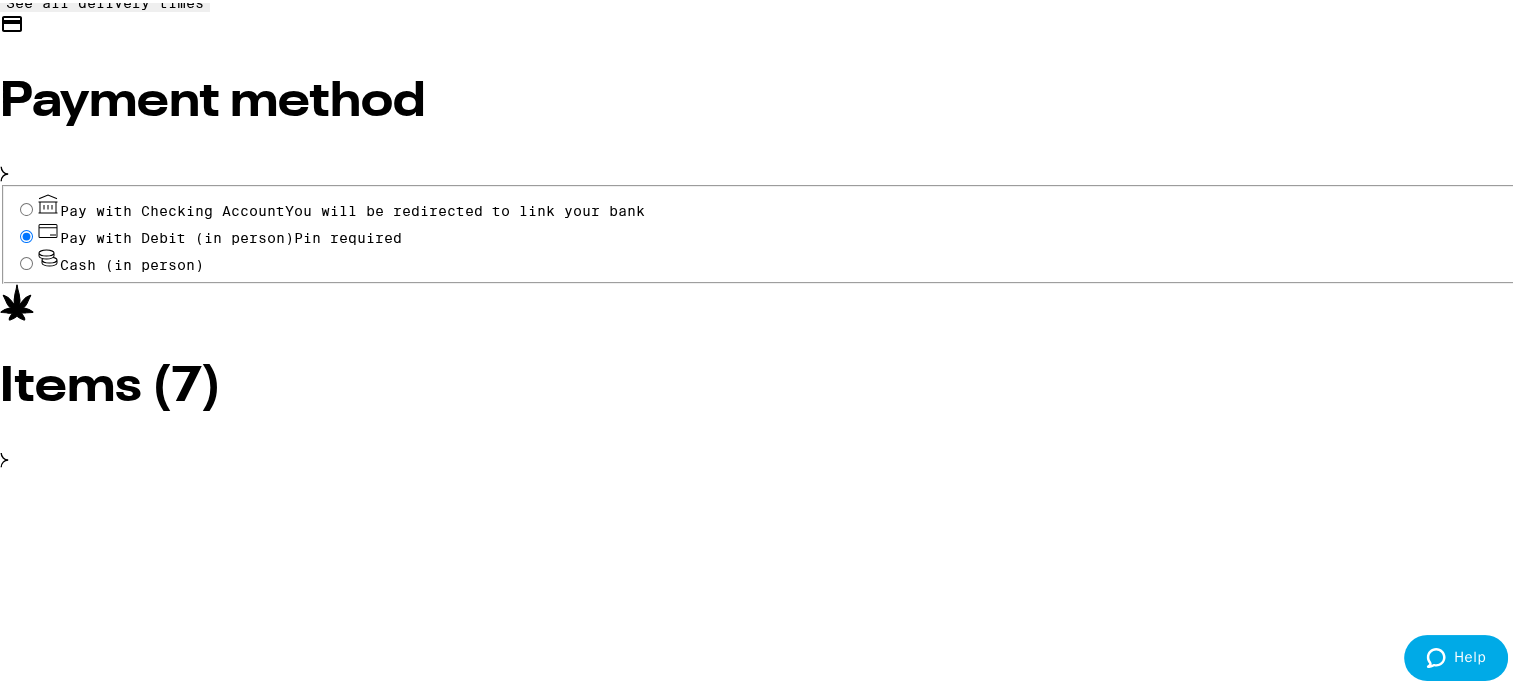 scroll, scrollTop: 1098, scrollLeft: 0, axis: vertical 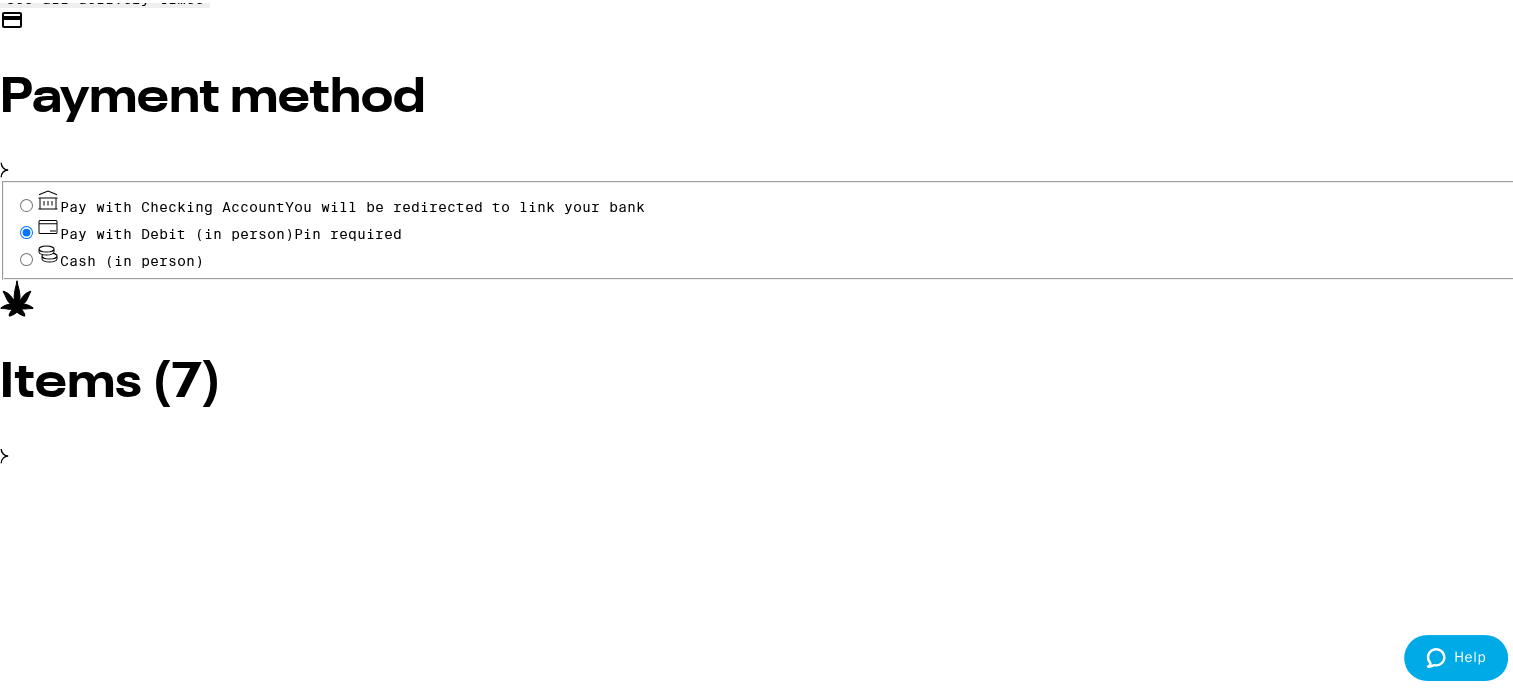 click on "Subtotal $167.00 Delivery $5.00 Free delivery for $75+ orders! Taxes & Fees More Info $54.60 Promo: HIGHUP -$21.60 Tips 100% of the tip goes to your driver None $ 17 $ 25 $ 33 Other Fulfilled by Budget King, LLC (Lic# C9-0000041-LIC ) Order total $200.00 Your card will be charged $201, and you’ll receive $1 in change Place Order" at bounding box center [764, 9380] 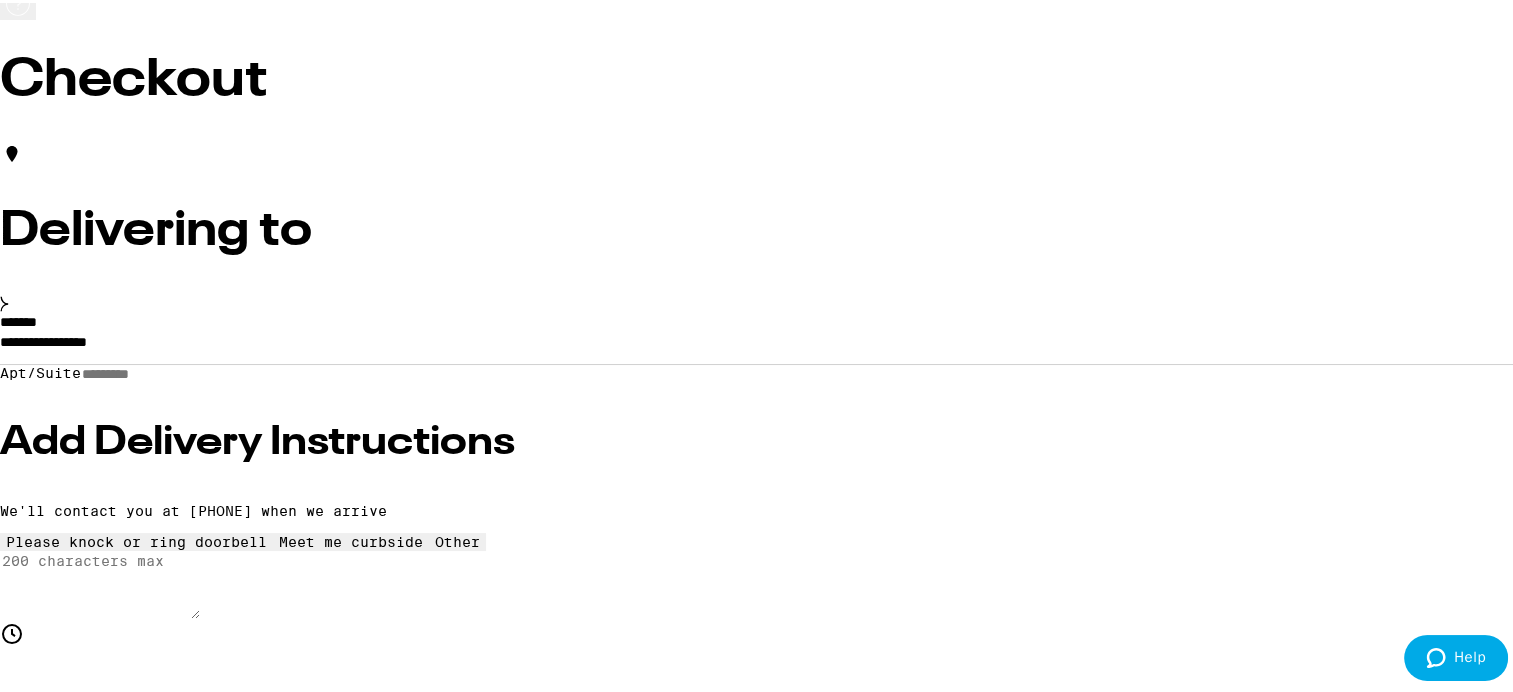 scroll, scrollTop: 0, scrollLeft: 0, axis: both 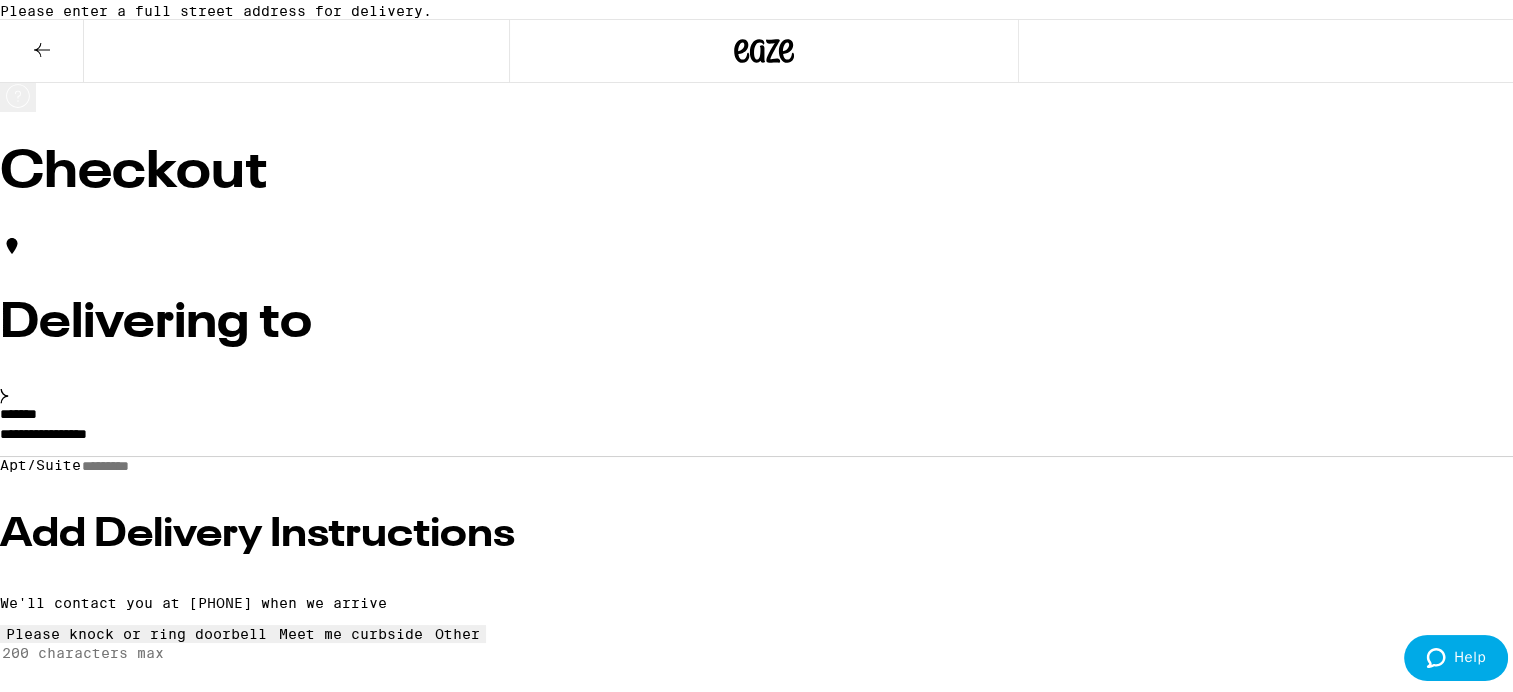 click on "**********" at bounding box center [764, 436] 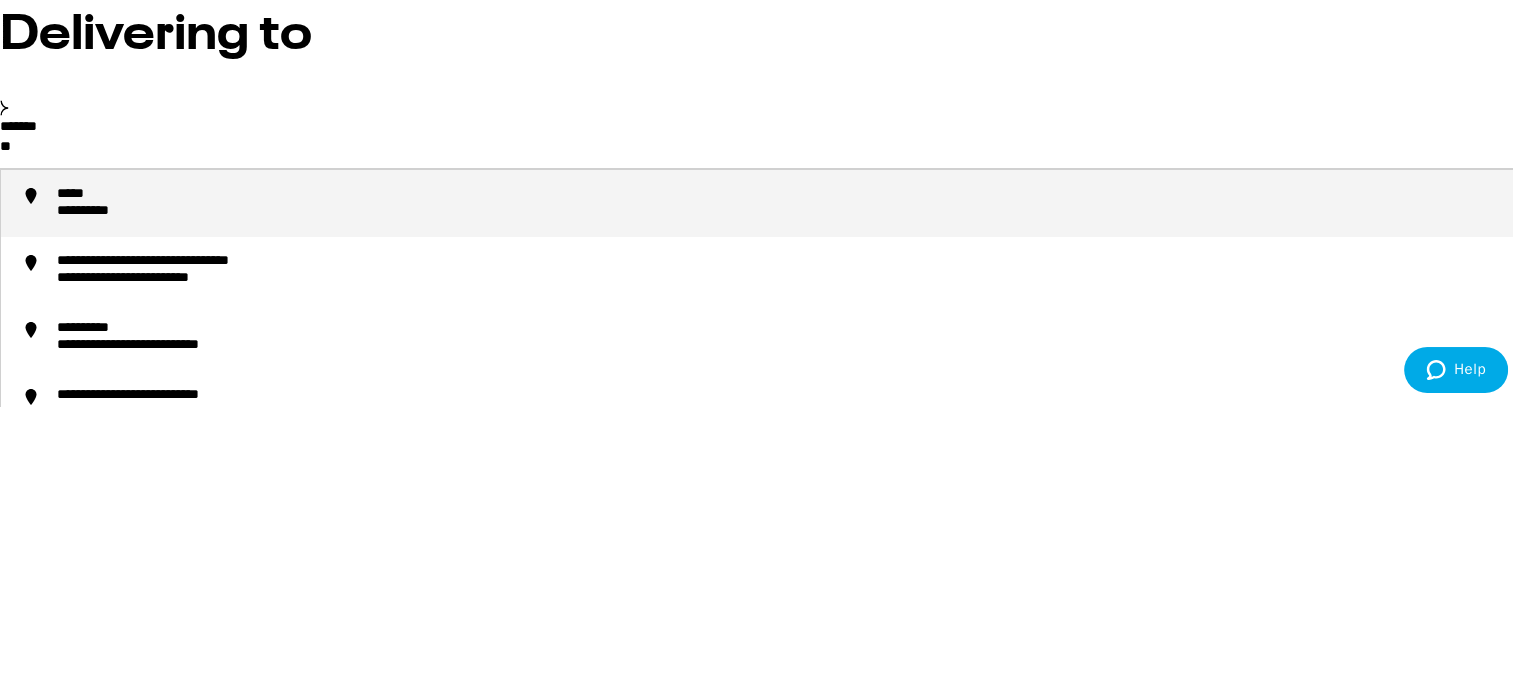 type on "*" 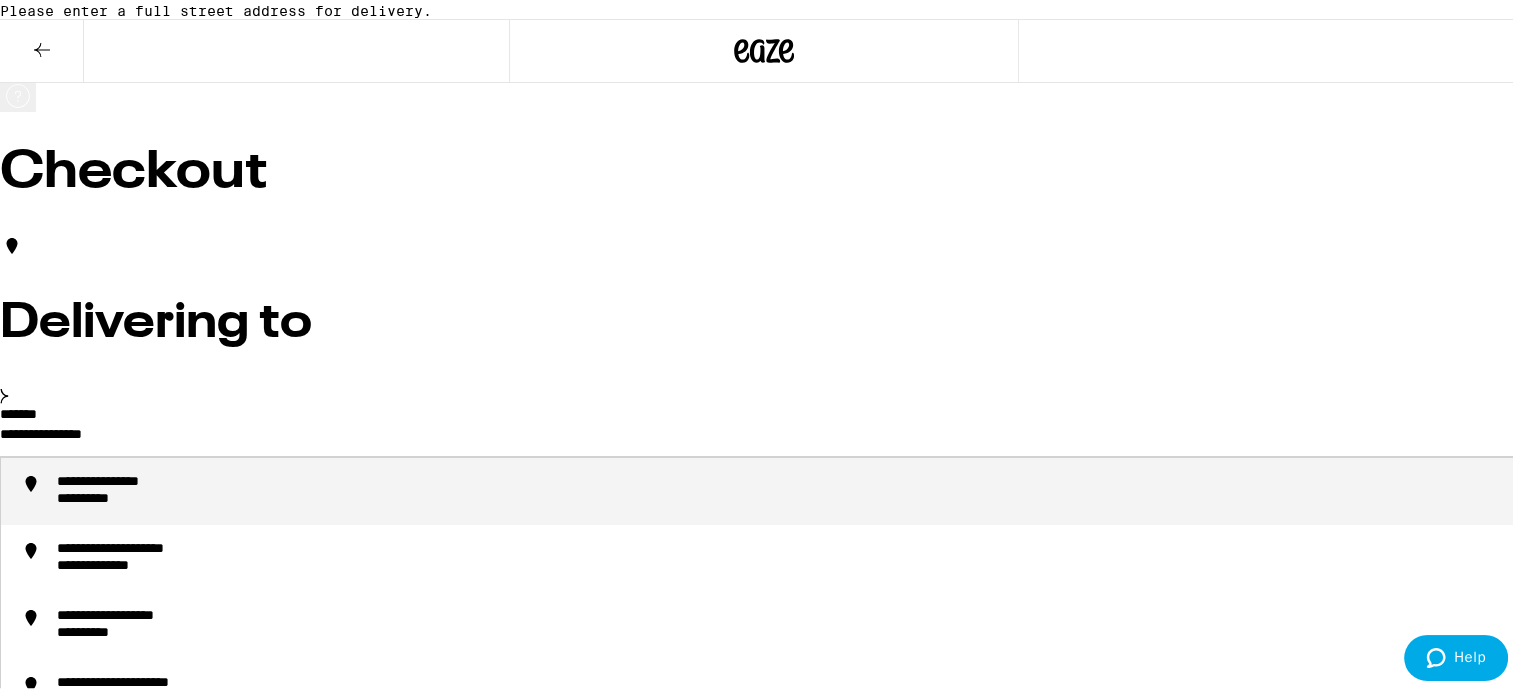 click on "**********" at bounding box center (129, 480) 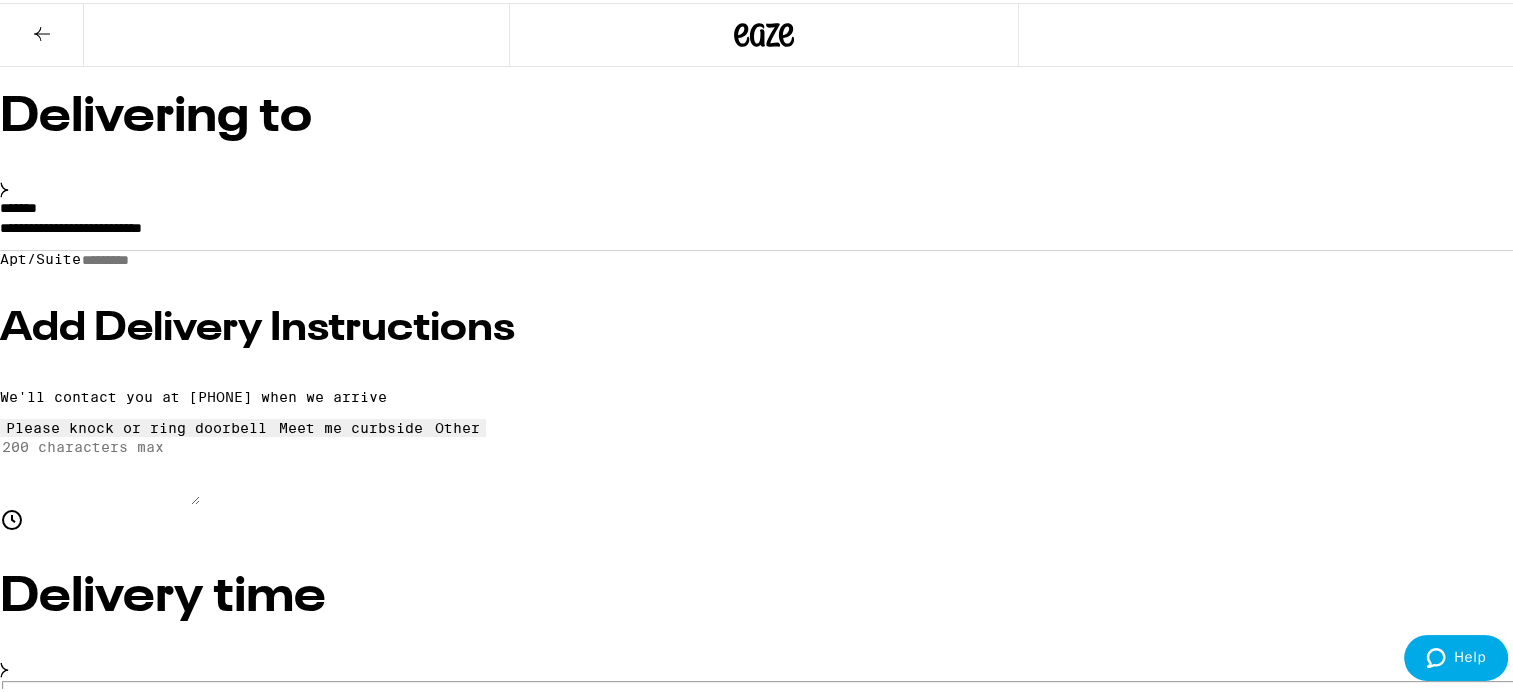 scroll, scrollTop: 195, scrollLeft: 0, axis: vertical 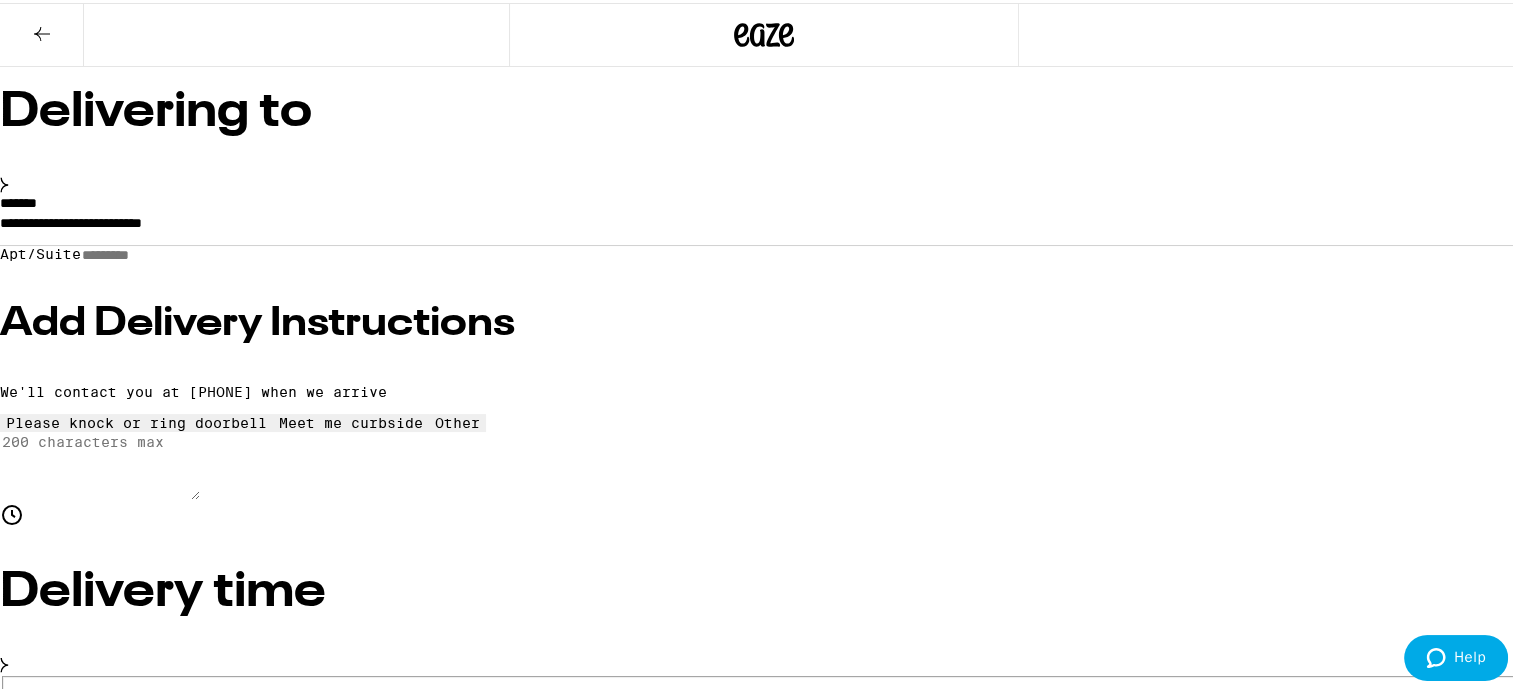 click on "Place Order" at bounding box center [55, 10511] 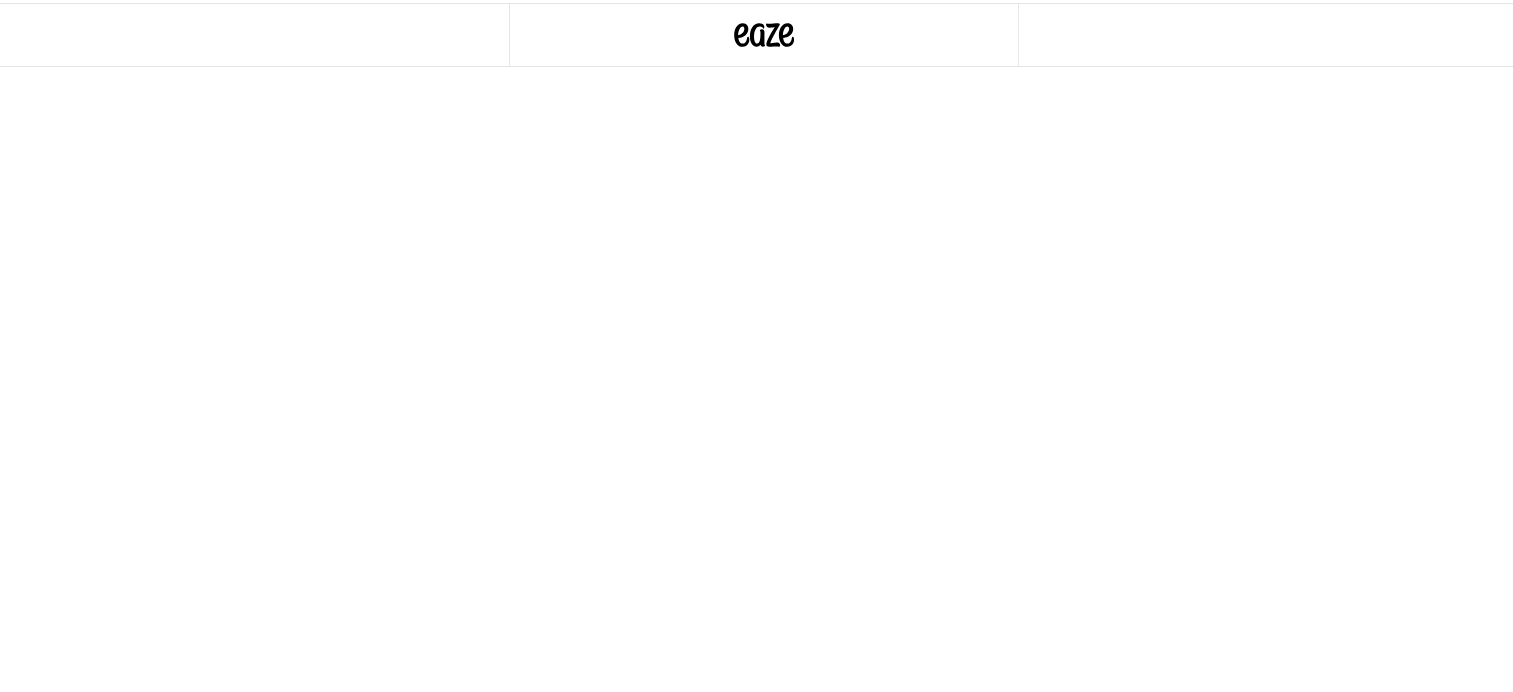 scroll, scrollTop: 0, scrollLeft: 0, axis: both 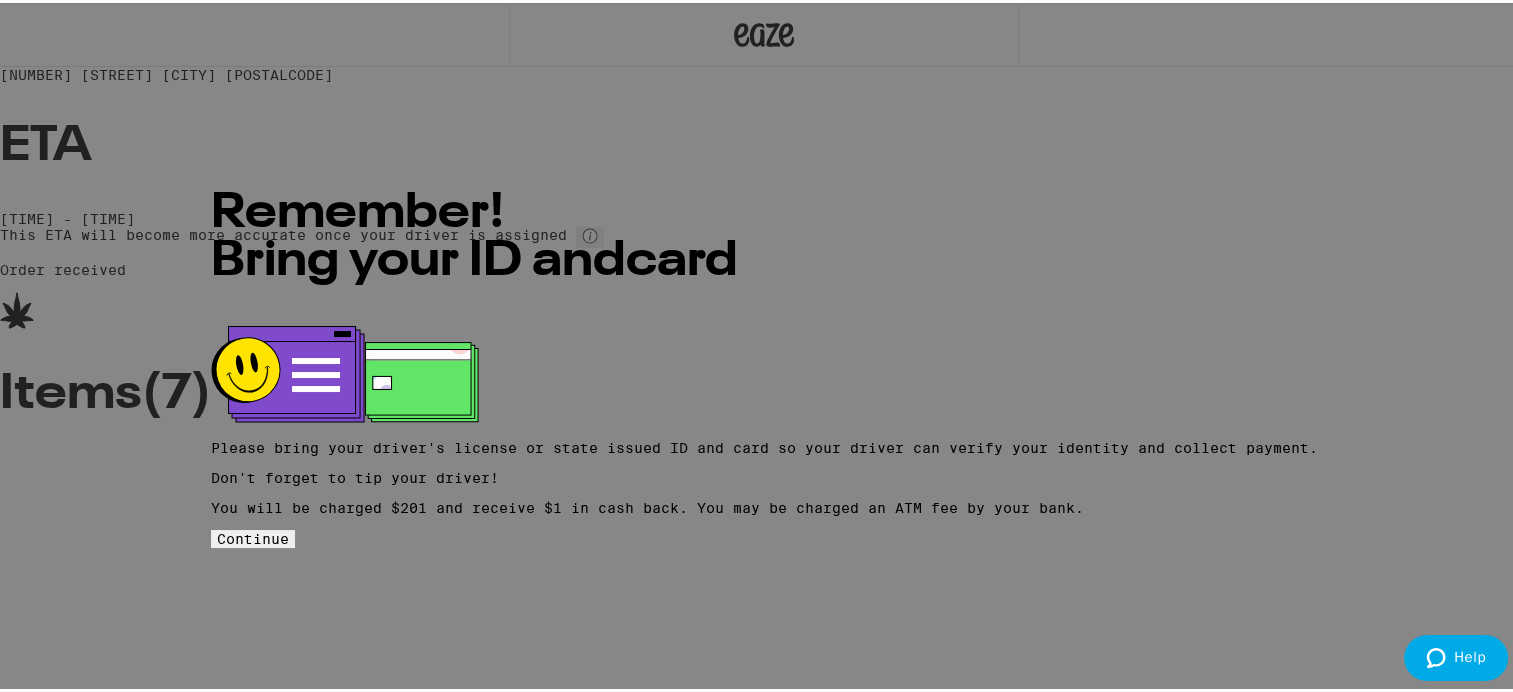 click on "Continue" at bounding box center [253, 536] 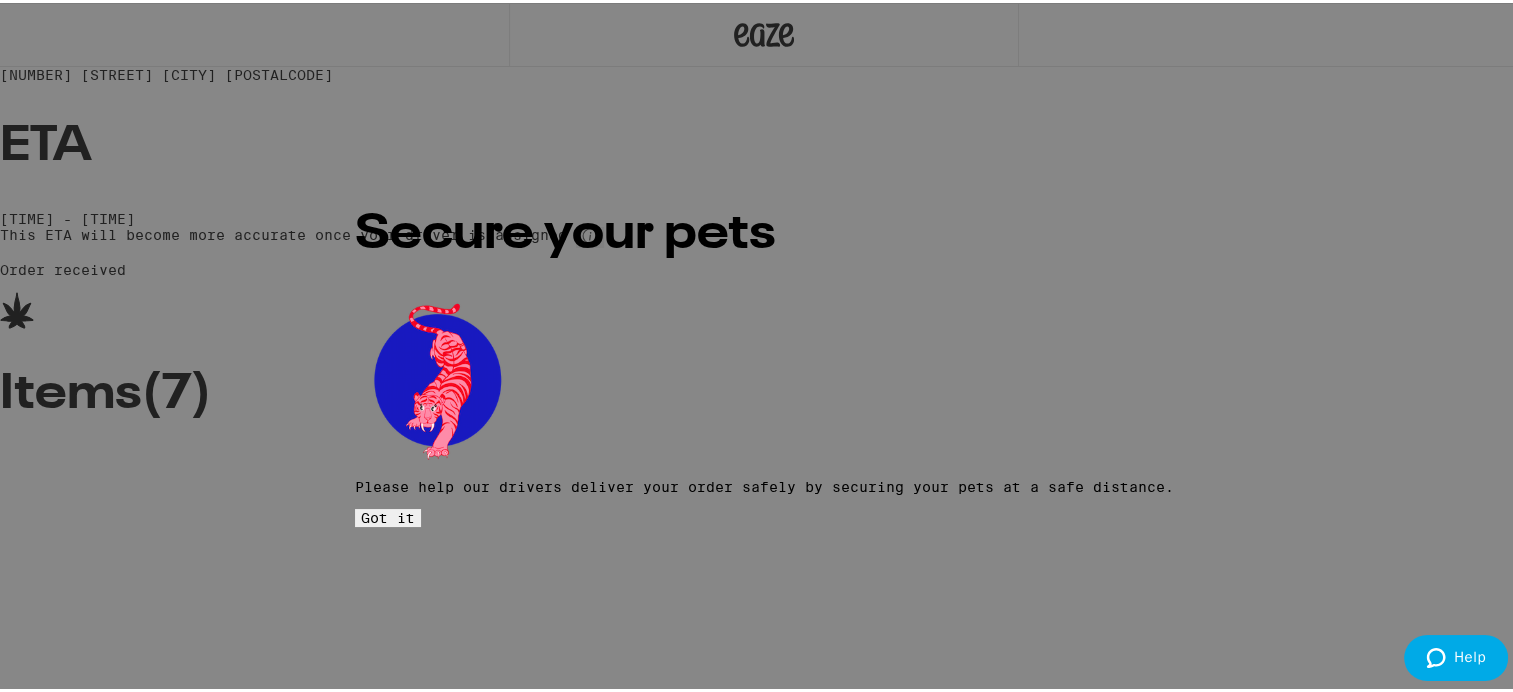 click on "Got it" at bounding box center [388, 515] 